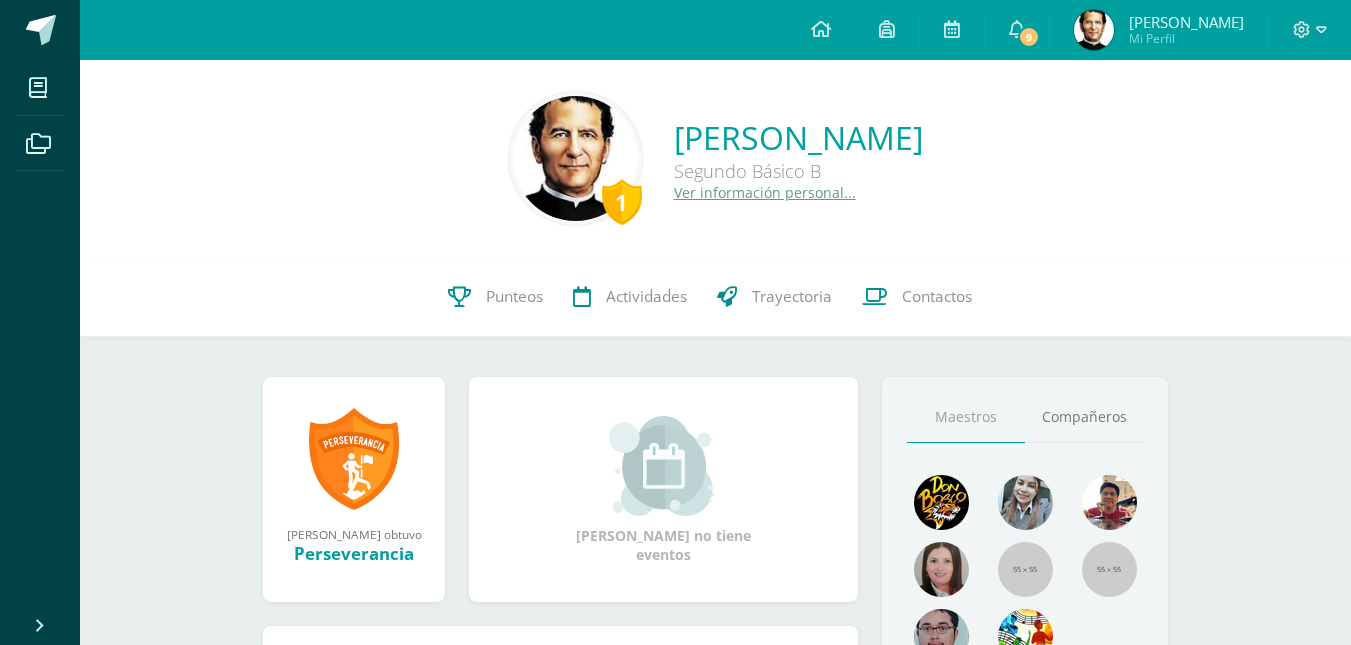 scroll, scrollTop: 0, scrollLeft: 0, axis: both 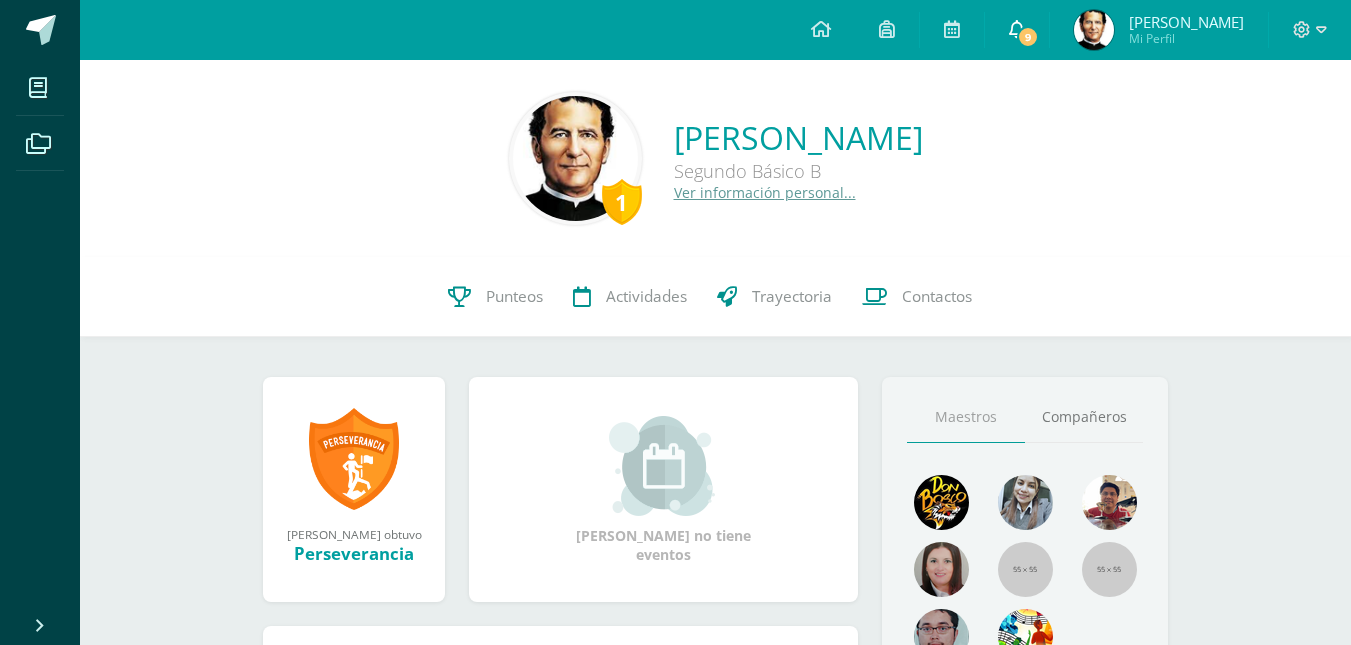 click at bounding box center [1017, 29] 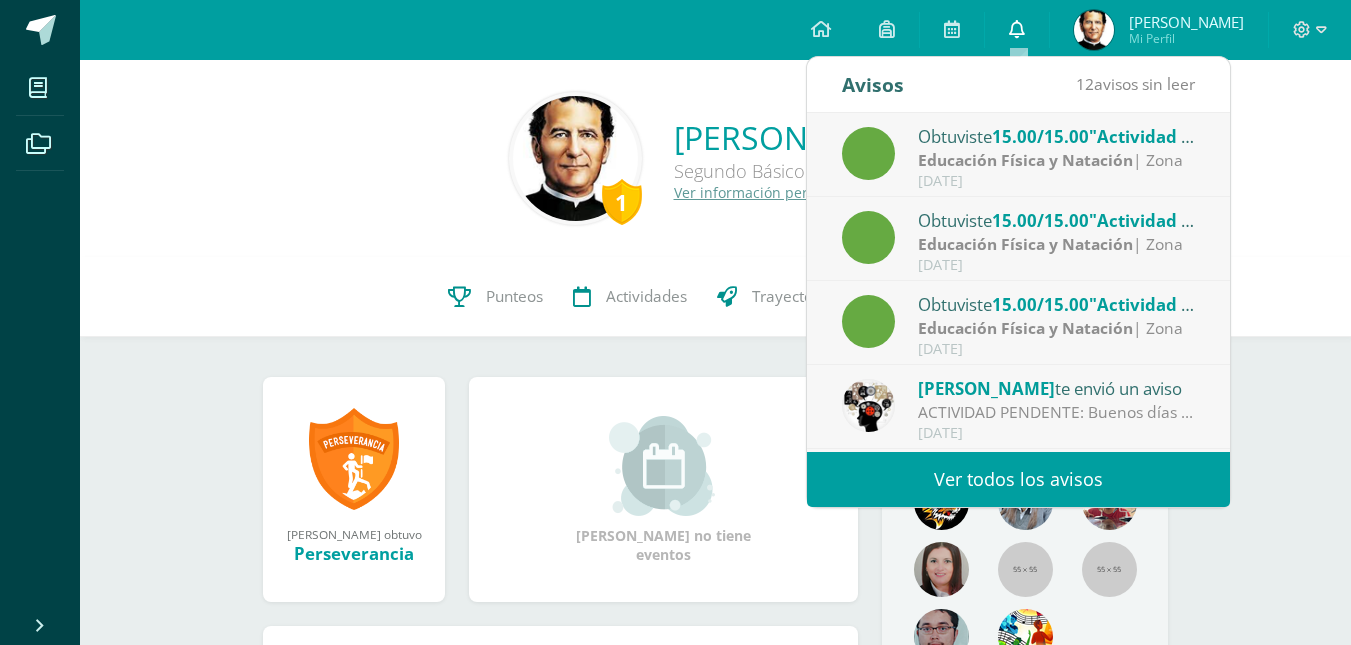 click at bounding box center [1017, 29] 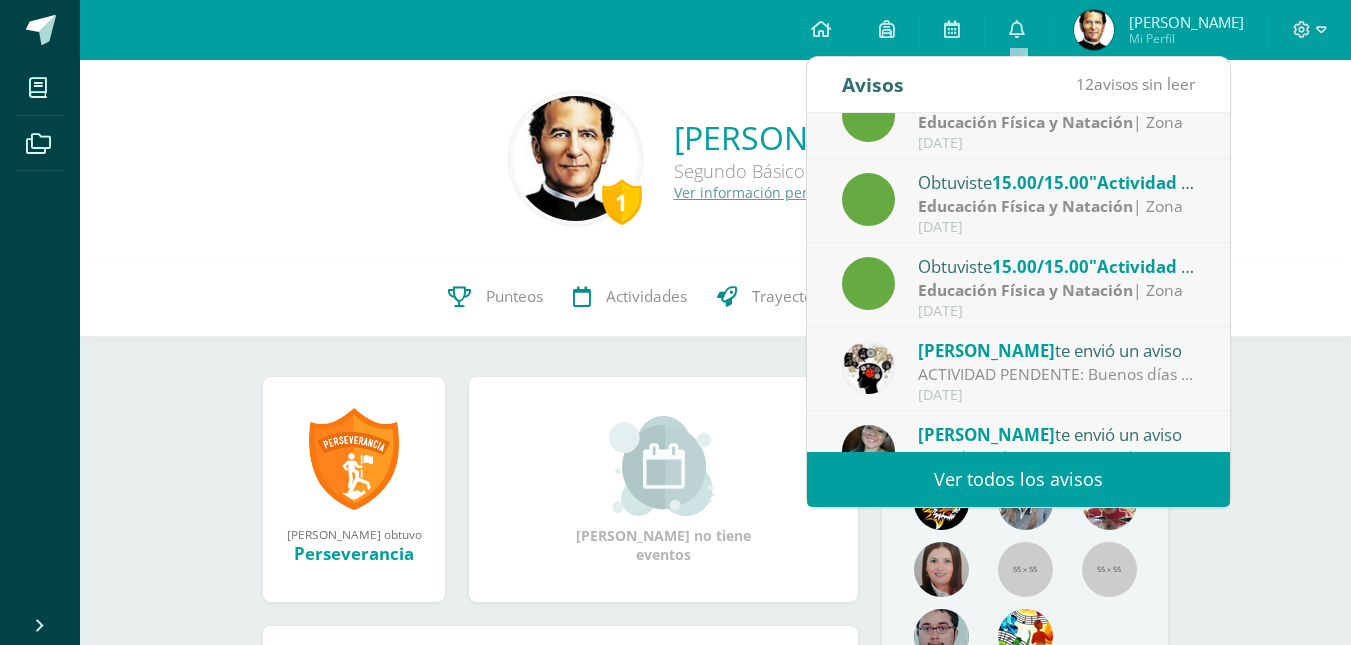 scroll, scrollTop: 47, scrollLeft: 0, axis: vertical 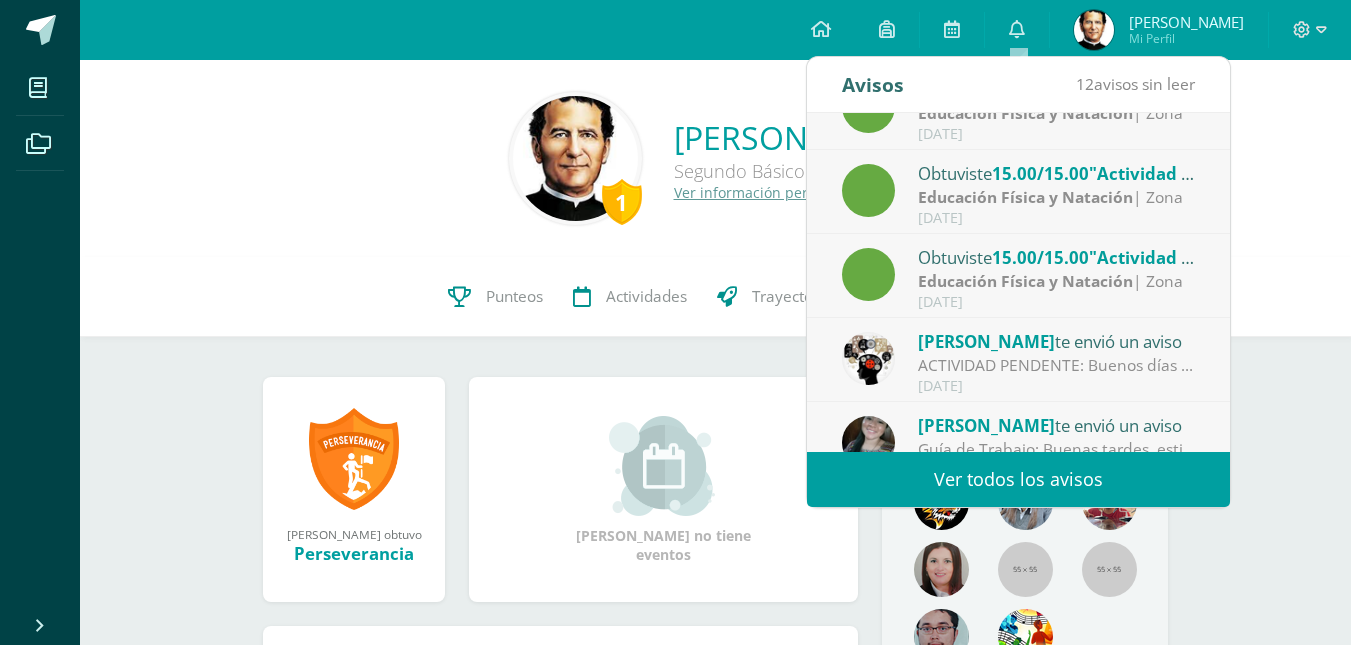 click on "Obtuviste
15.00/15.00  "Actividad #3"
en
Educación Física y Natación Educación Física y Natación
| Zona
Julio 13" at bounding box center (1018, 108) 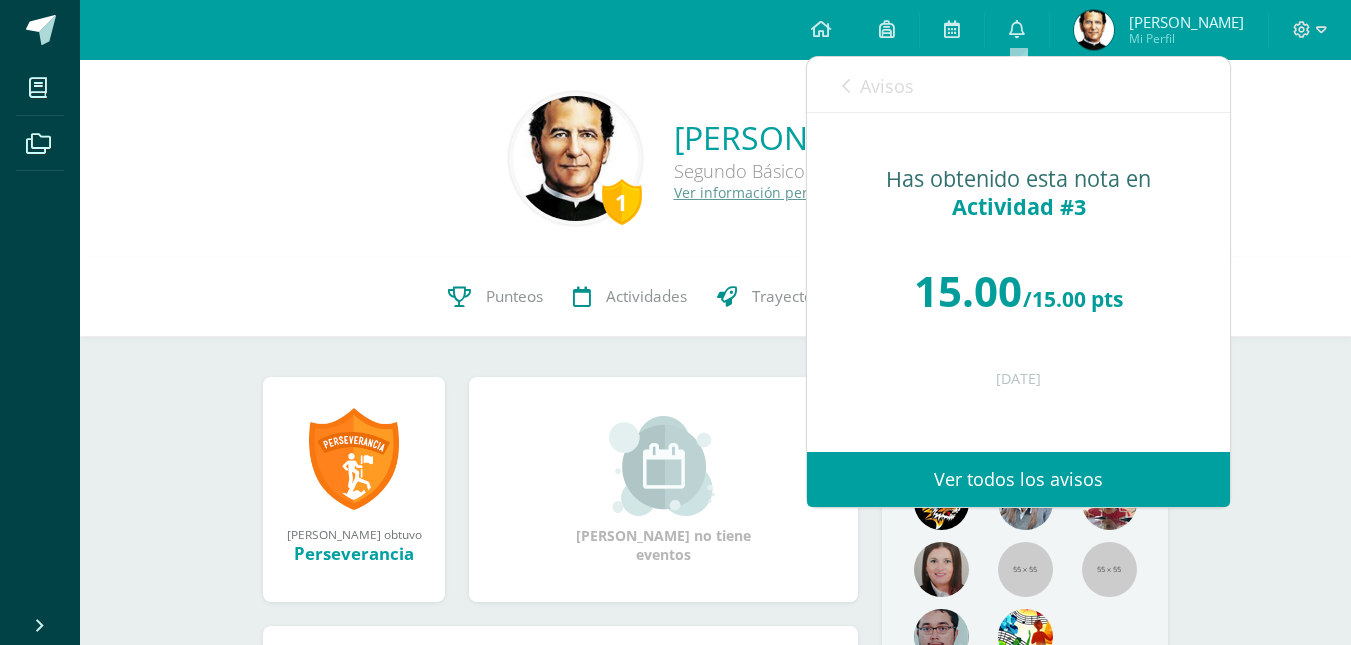 click on "Avisos" at bounding box center [878, 85] 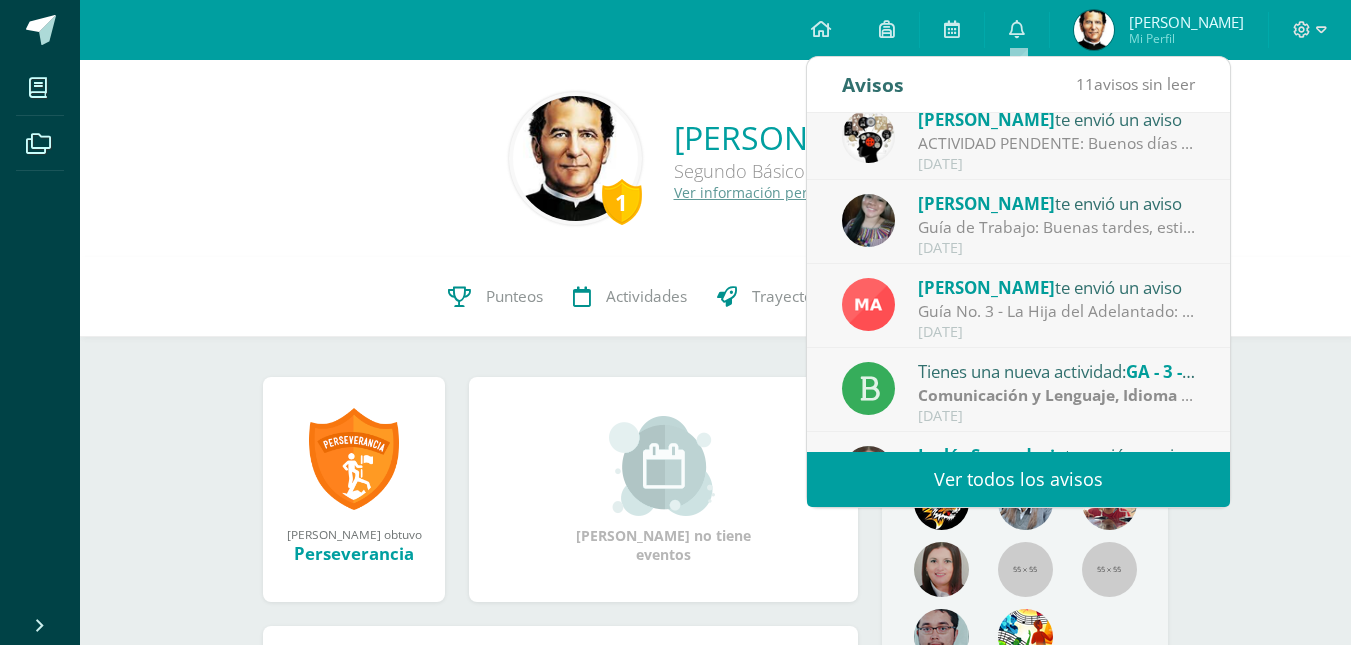 scroll, scrollTop: 333, scrollLeft: 0, axis: vertical 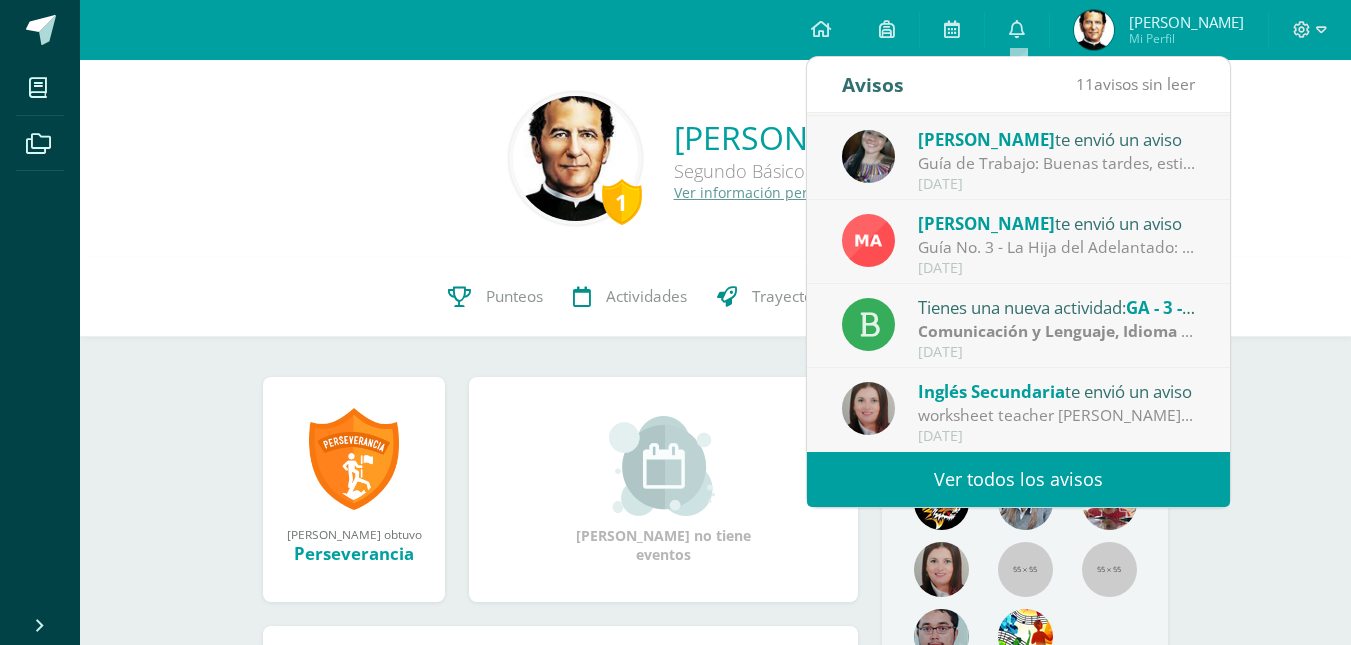 click on "Ver todos los avisos" at bounding box center [1018, 479] 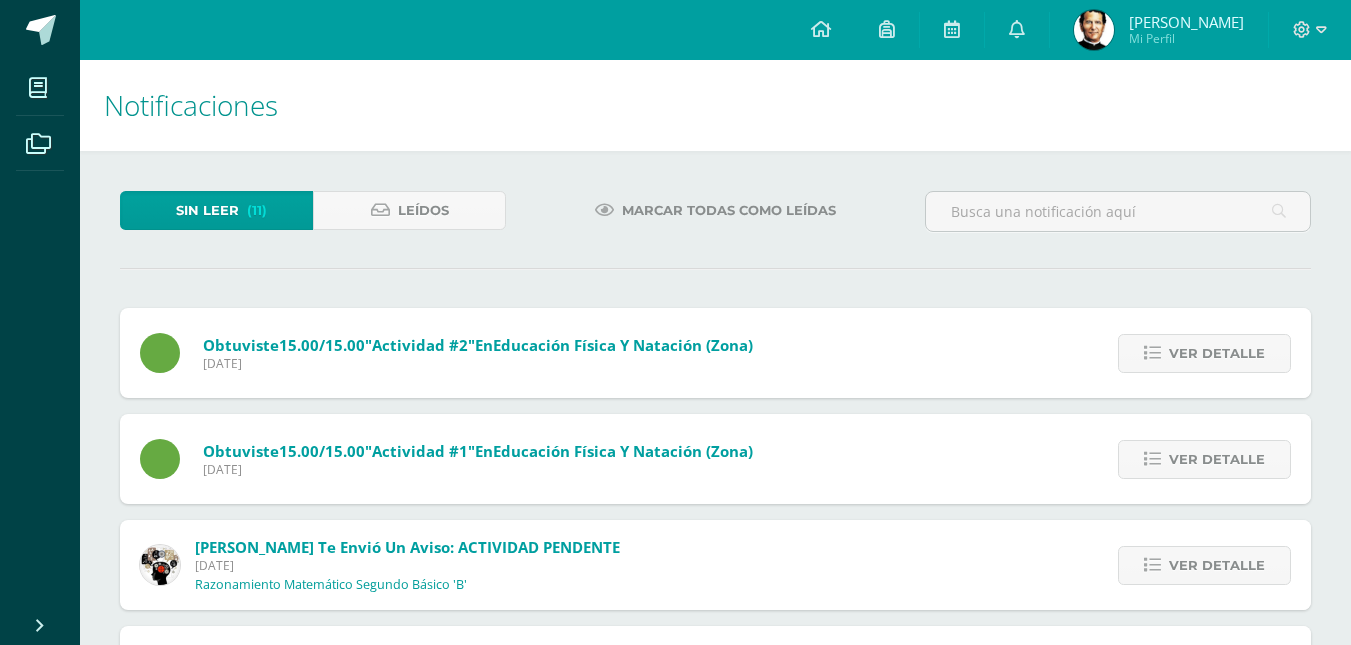 scroll, scrollTop: 0, scrollLeft: 0, axis: both 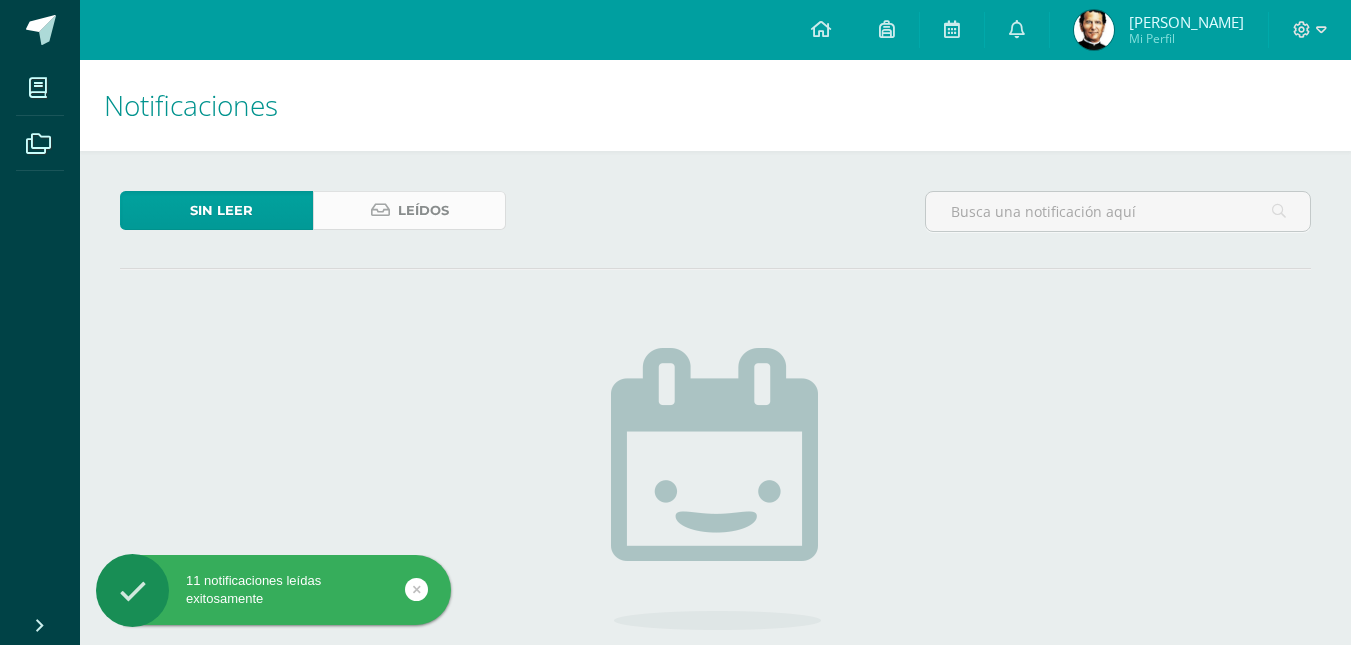 click on "Leídos" at bounding box center (409, 210) 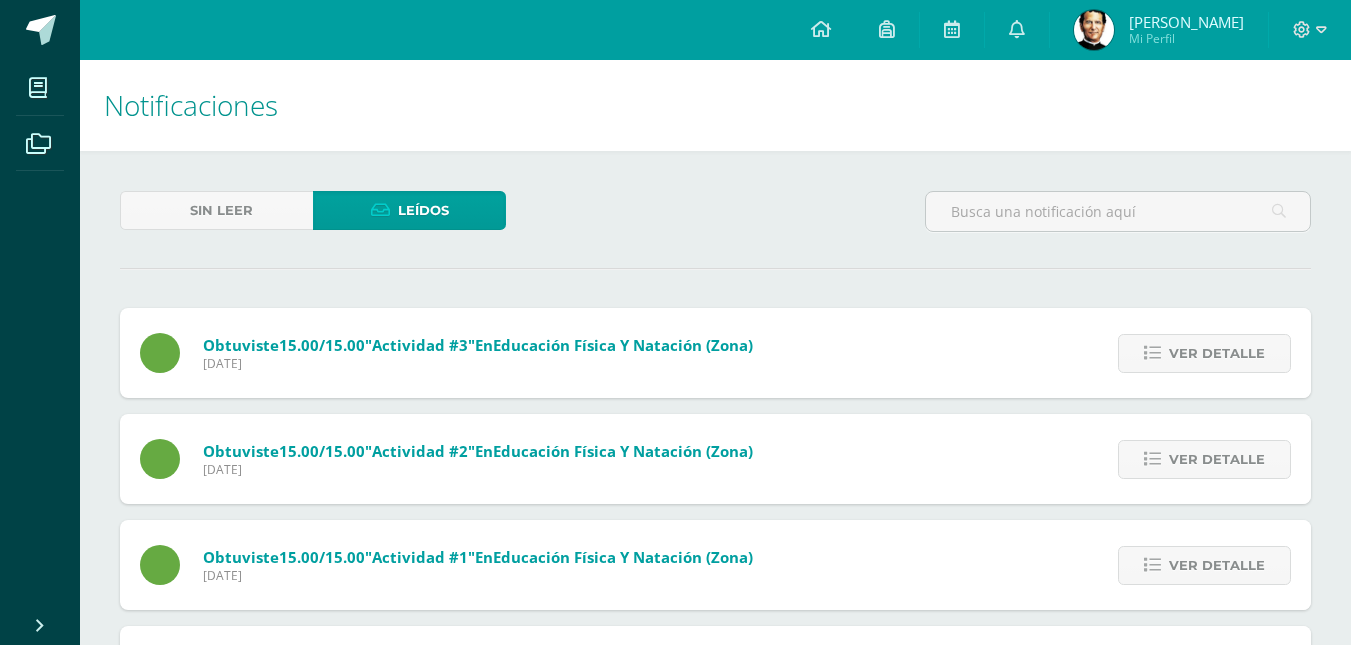 scroll, scrollTop: 0, scrollLeft: 0, axis: both 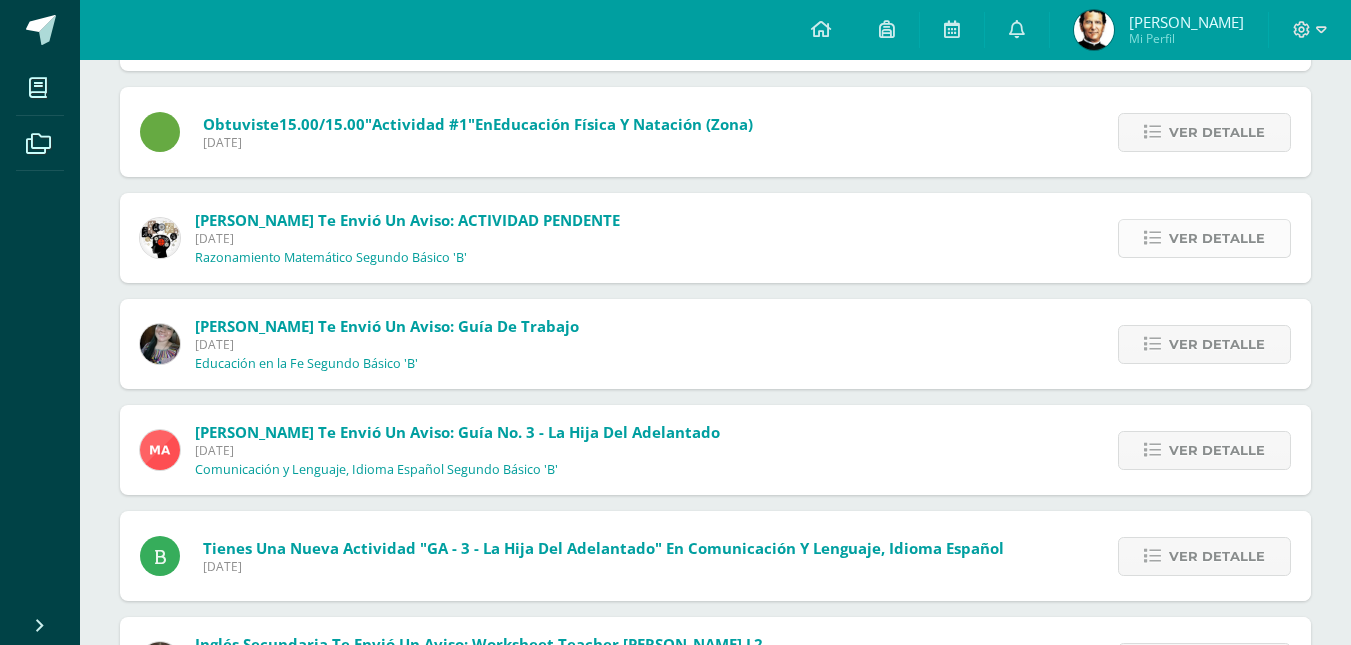 click on "Ver detalle" at bounding box center [1204, 238] 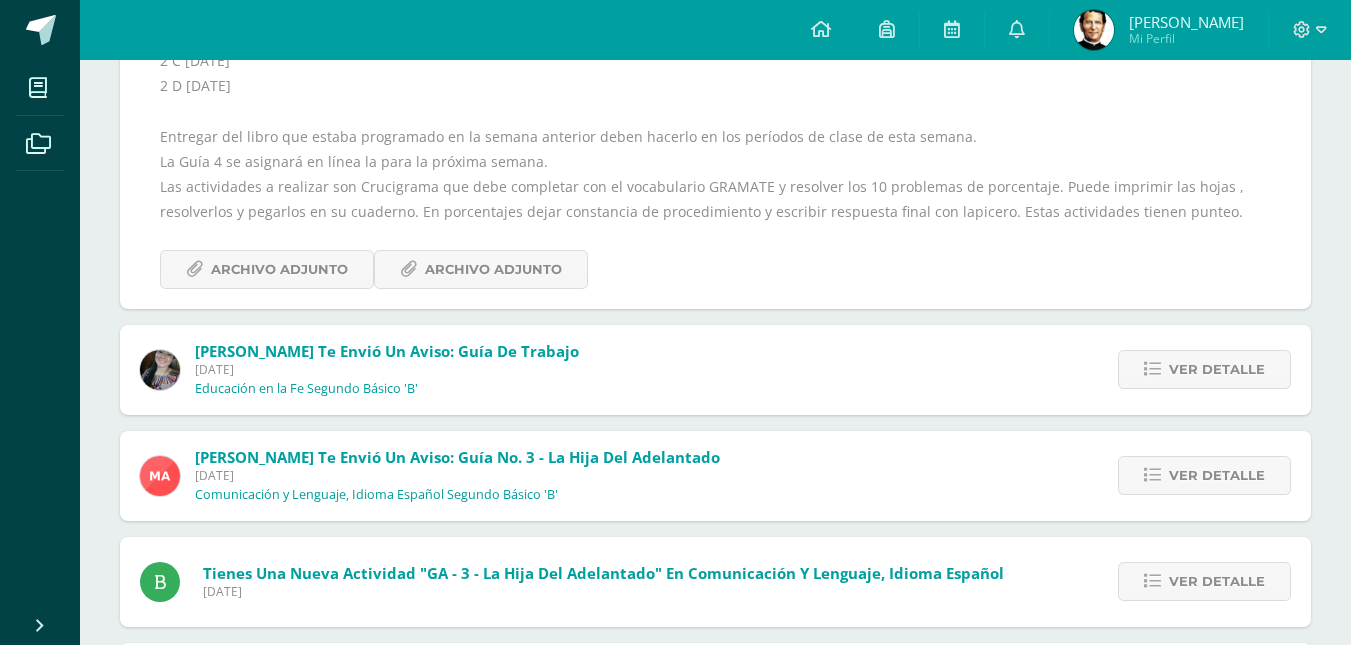 scroll, scrollTop: 820, scrollLeft: 0, axis: vertical 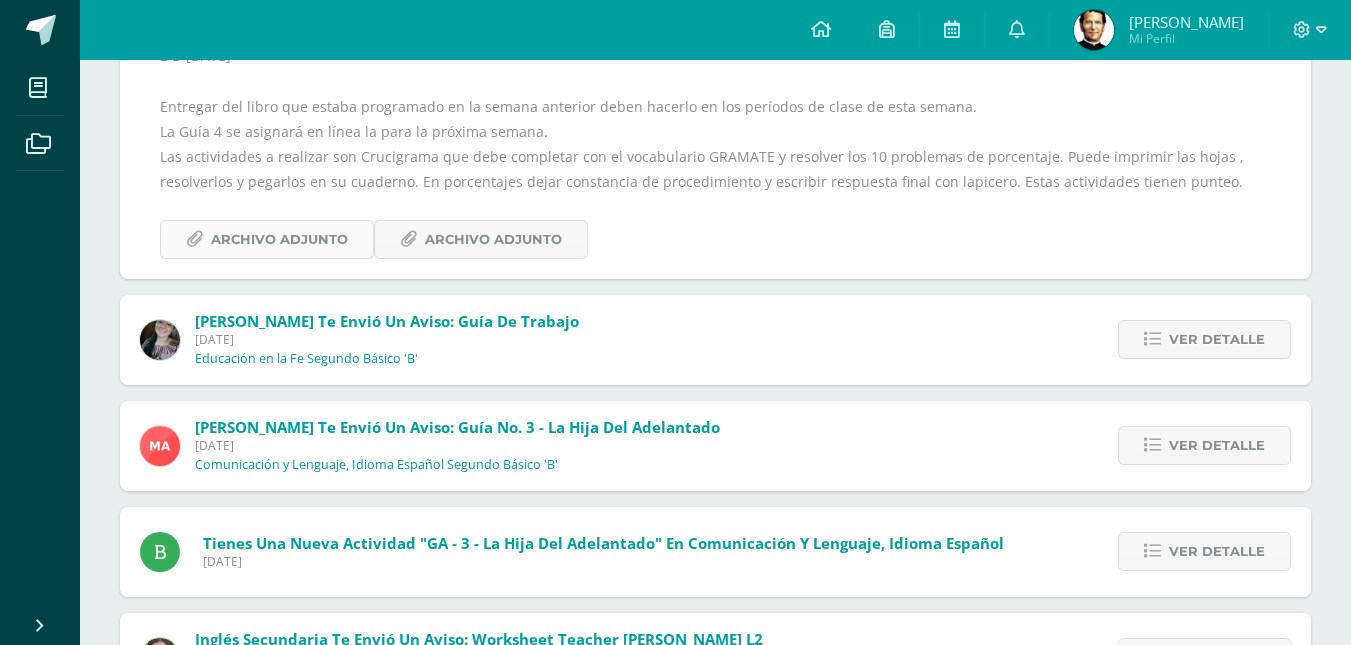 click on "Archivo Adjunto" at bounding box center (279, 239) 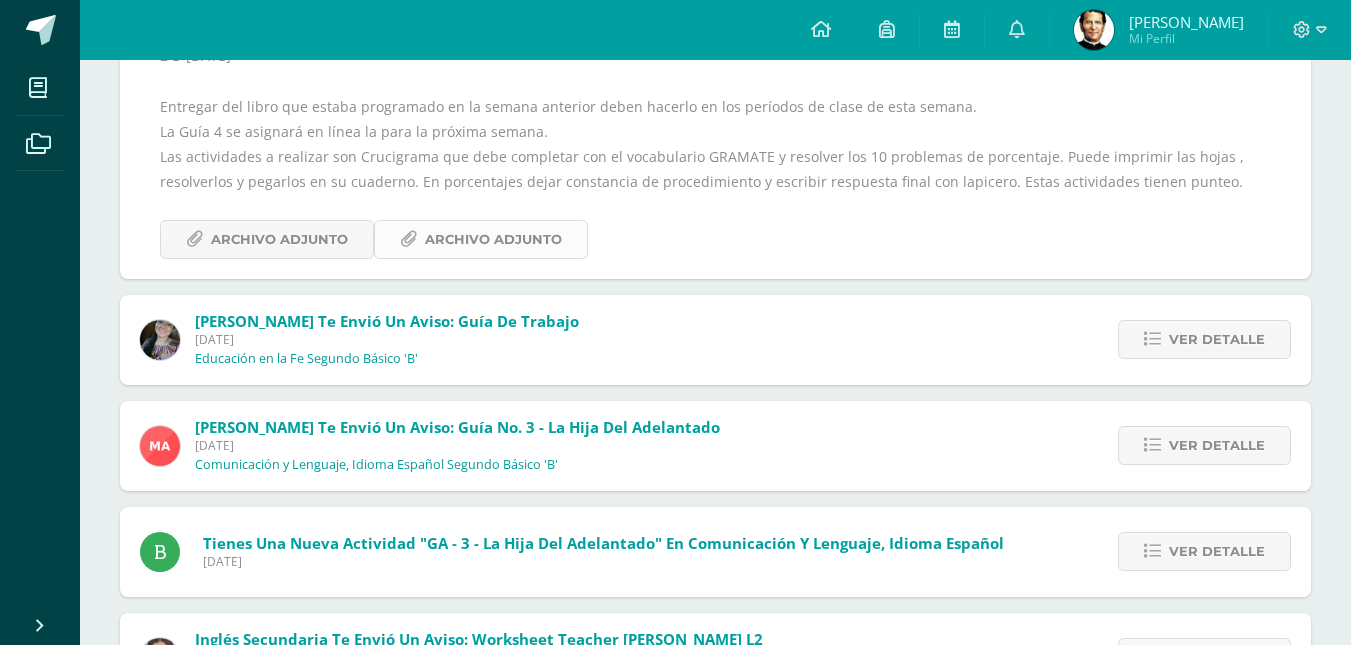 click on "Archivo Adjunto" at bounding box center [493, 239] 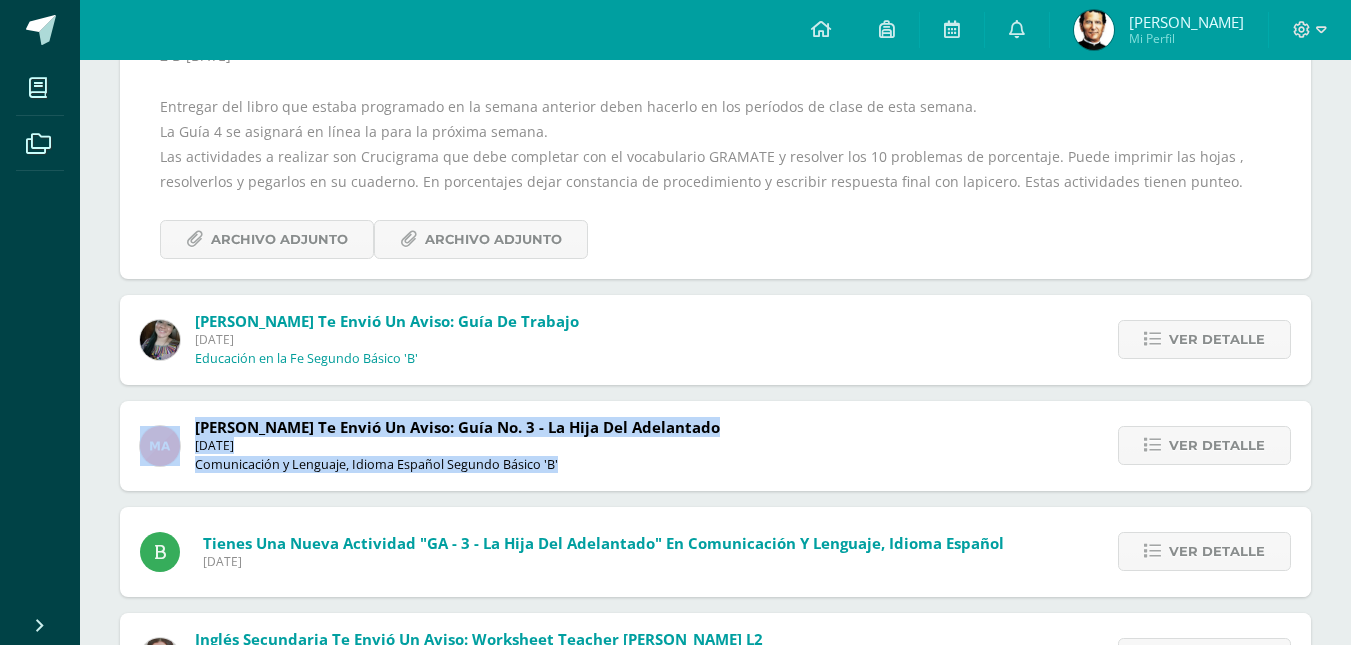 drag, startPoint x: 1345, startPoint y: 375, endPoint x: 1345, endPoint y: 391, distance: 16 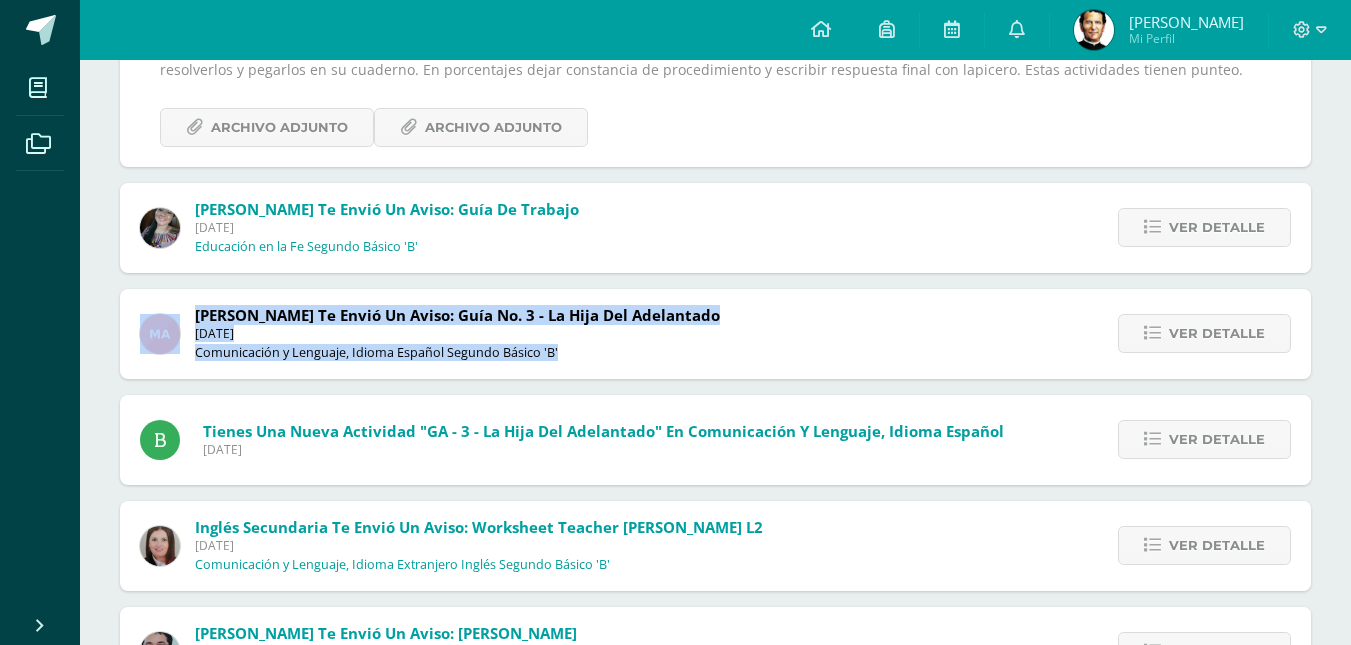 scroll, scrollTop: 980, scrollLeft: 0, axis: vertical 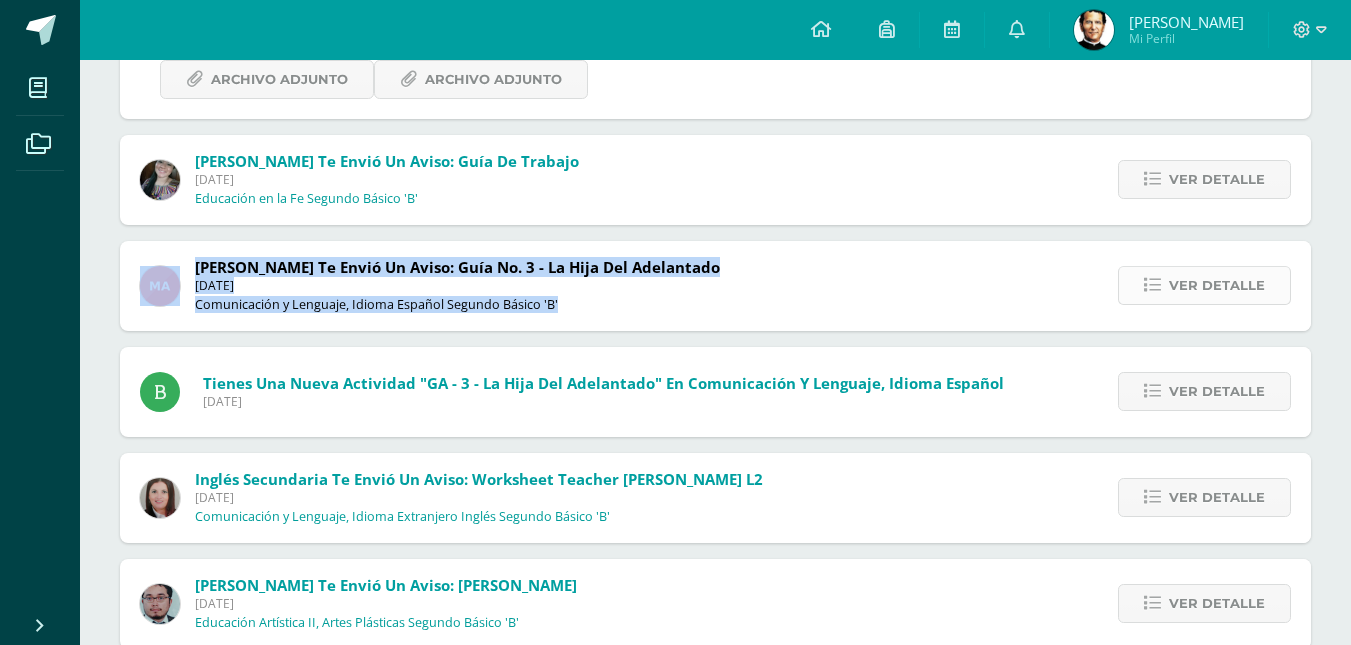 click on "Ver detalle" at bounding box center (1217, 285) 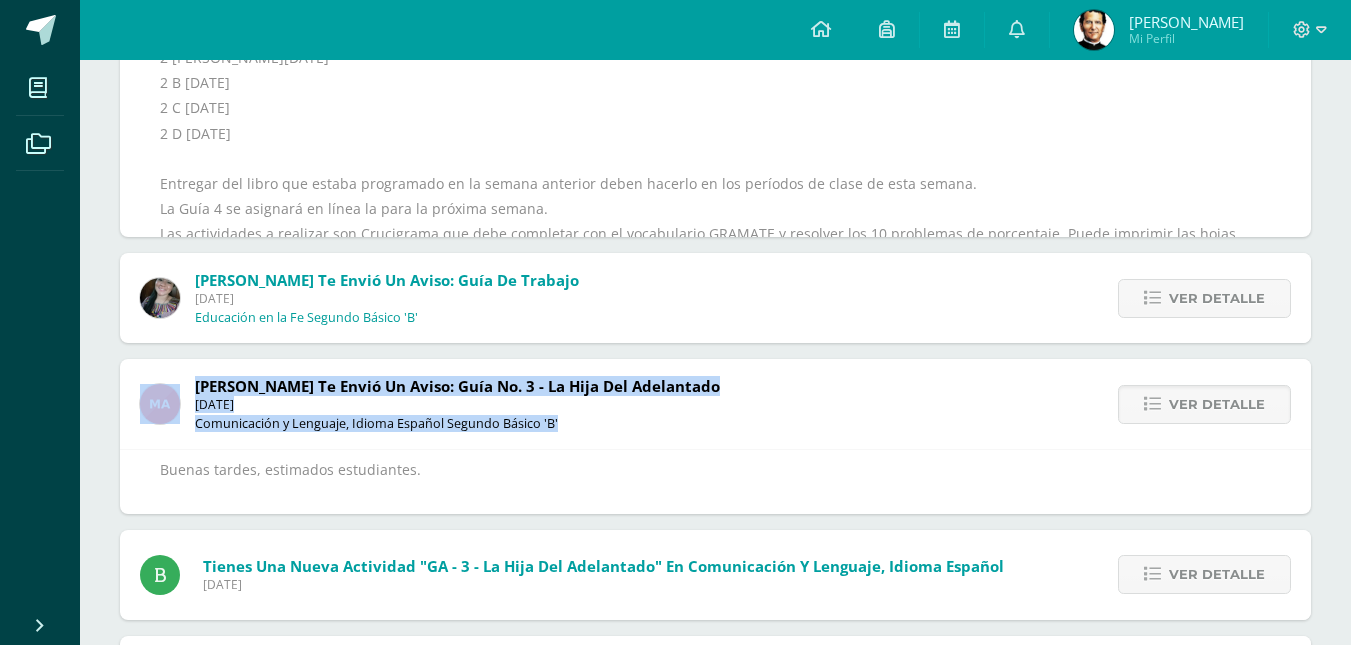 scroll, scrollTop: 723, scrollLeft: 0, axis: vertical 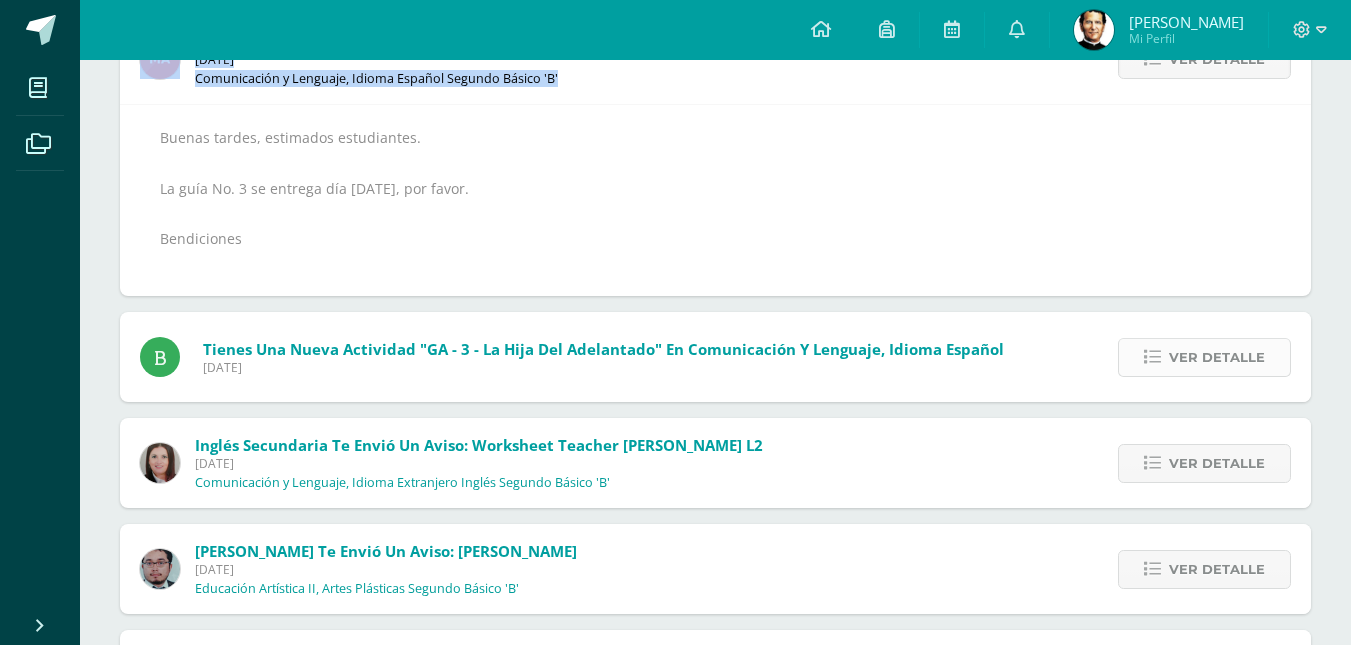 click on "Ver detalle" at bounding box center (1217, 357) 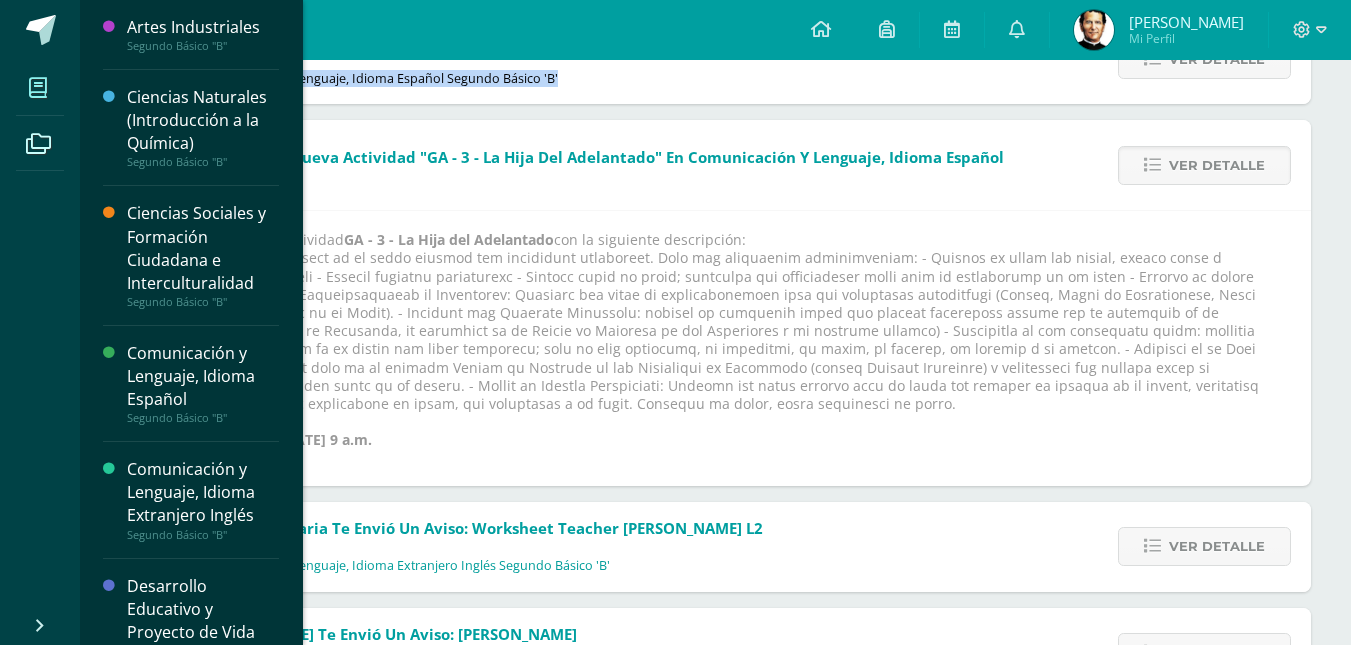 click at bounding box center (38, 87) 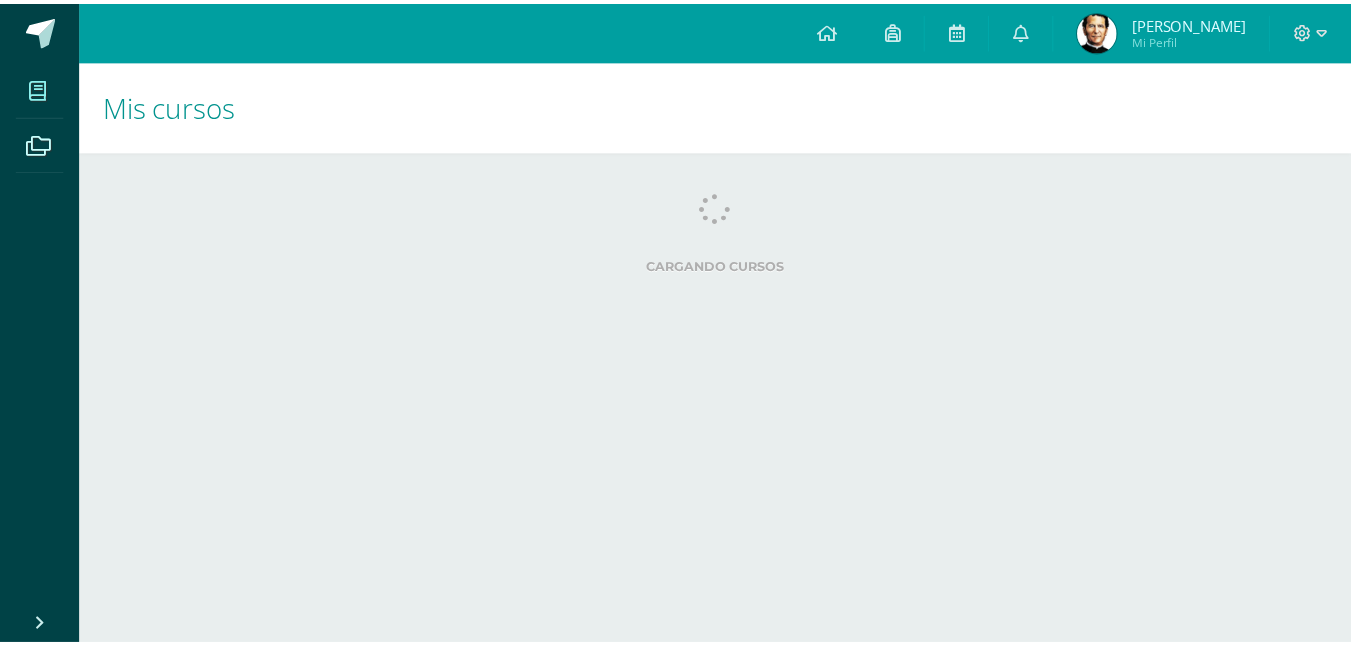 scroll, scrollTop: 0, scrollLeft: 0, axis: both 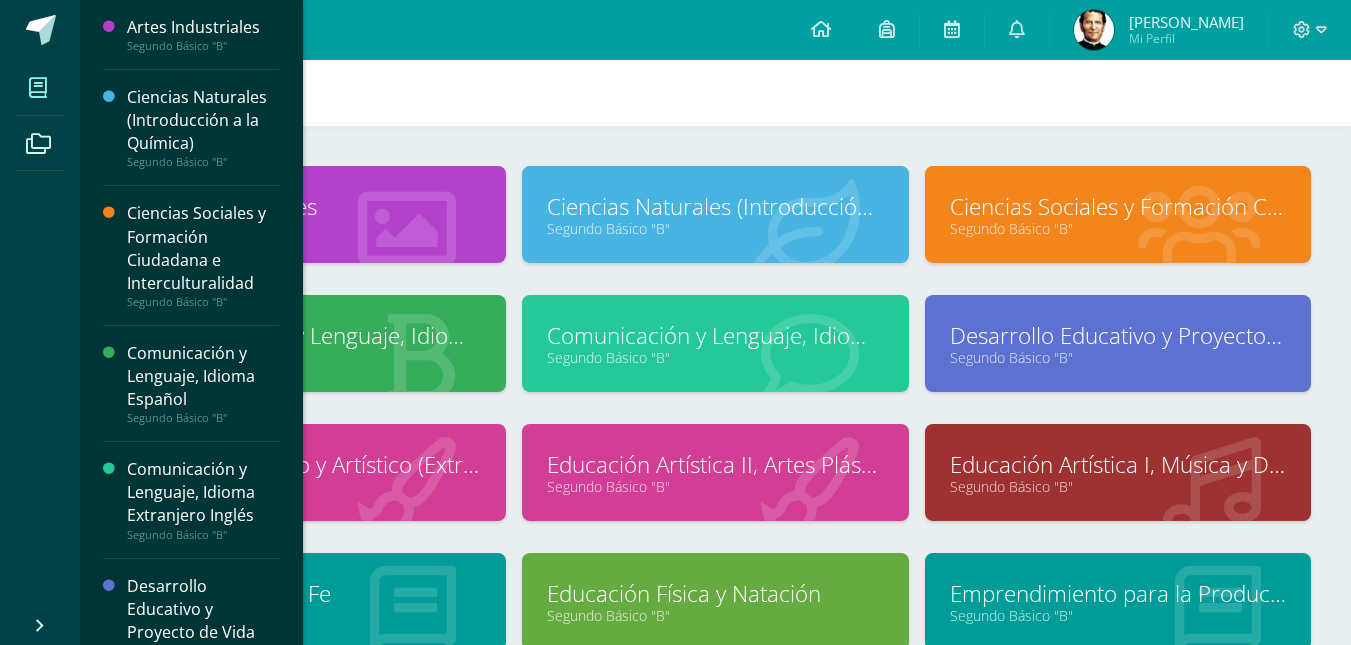 click on "Segundo Básico "B"" at bounding box center [313, 357] 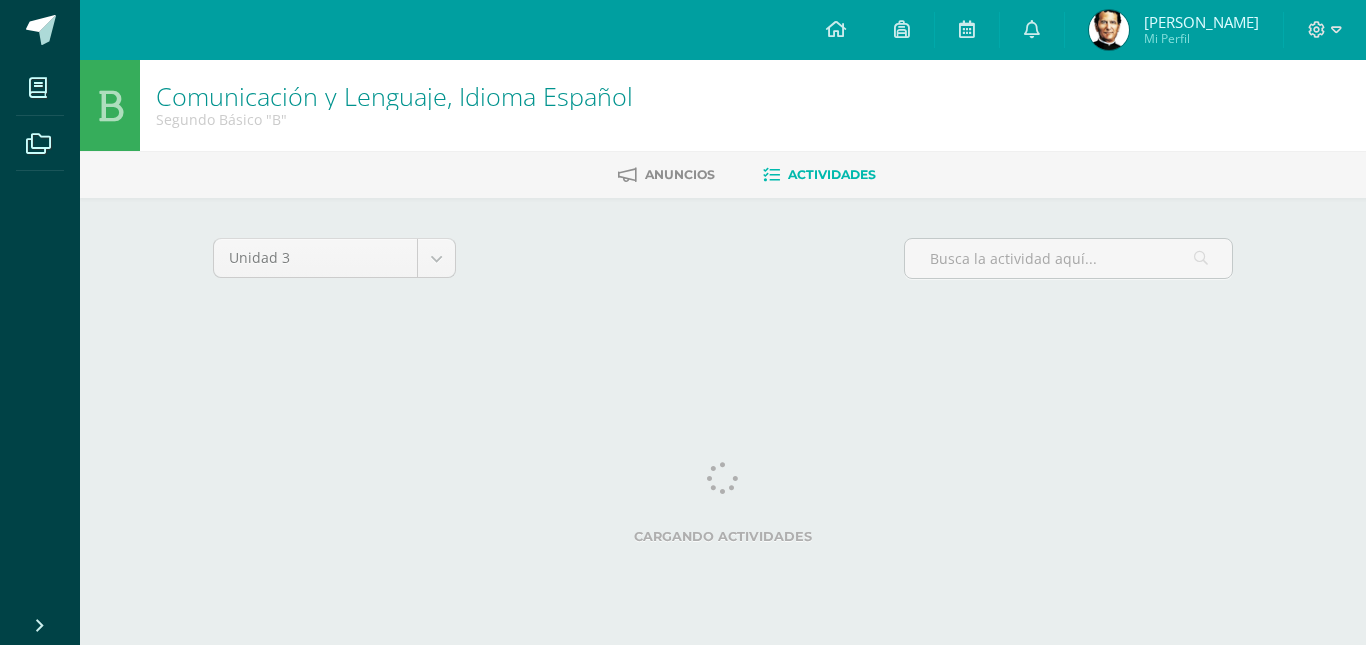 scroll, scrollTop: 0, scrollLeft: 0, axis: both 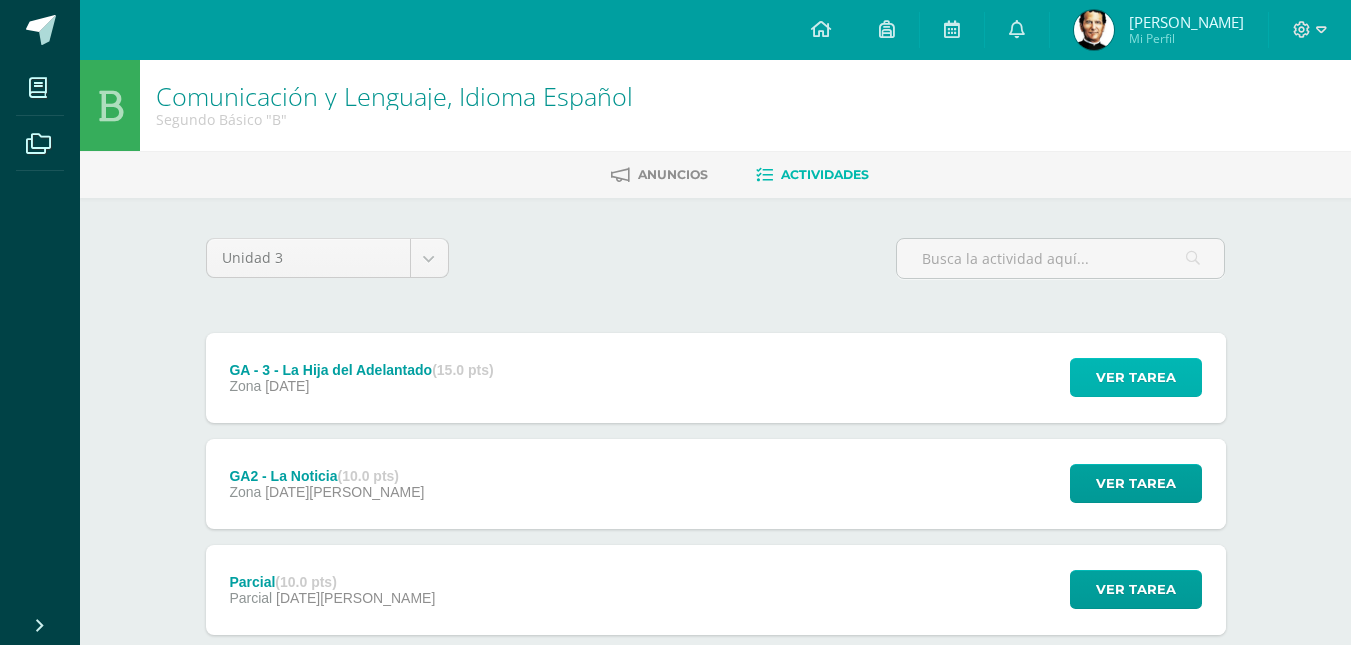 click on "Ver tarea" at bounding box center (1136, 377) 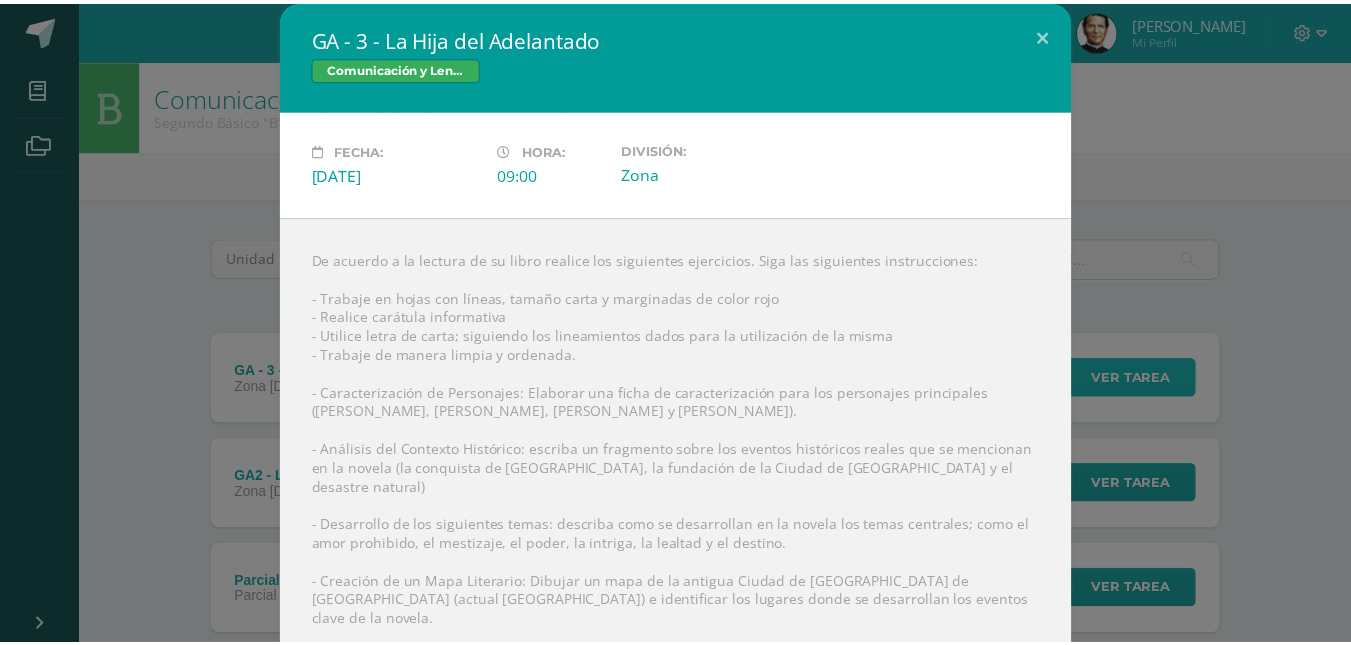 scroll, scrollTop: 187, scrollLeft: 0, axis: vertical 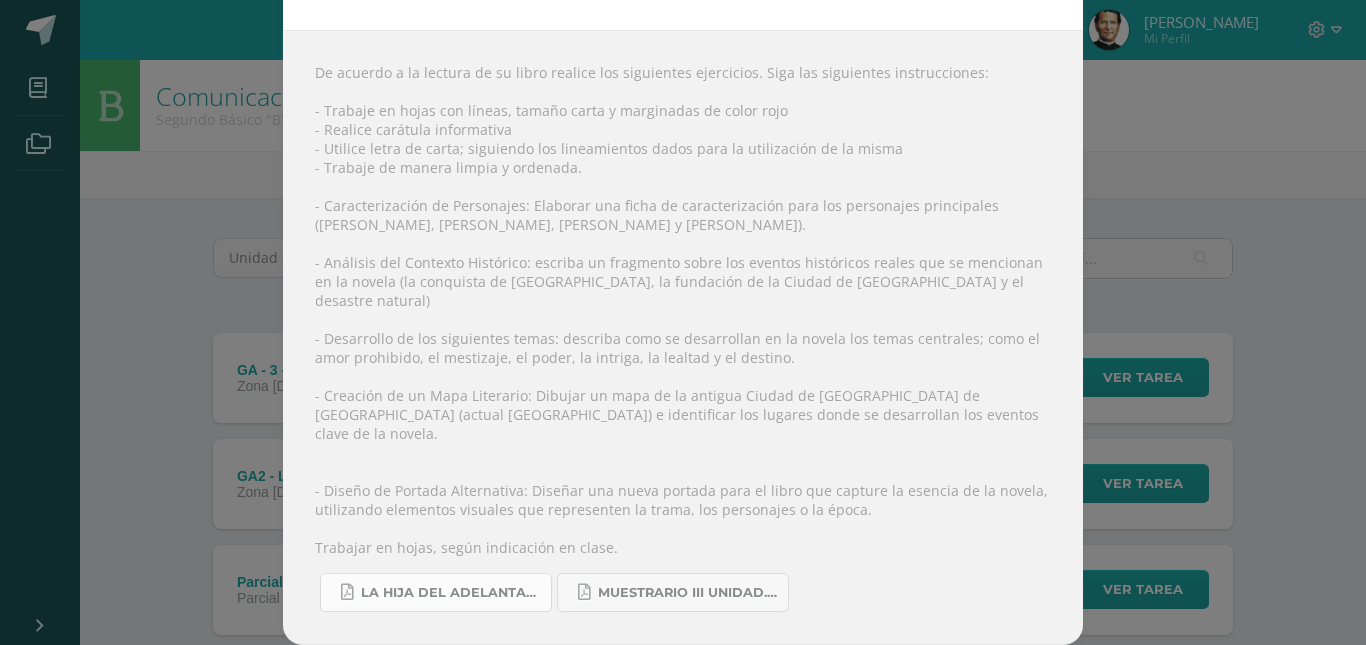 click on "la hija del adelantado.pdf" at bounding box center [436, 592] 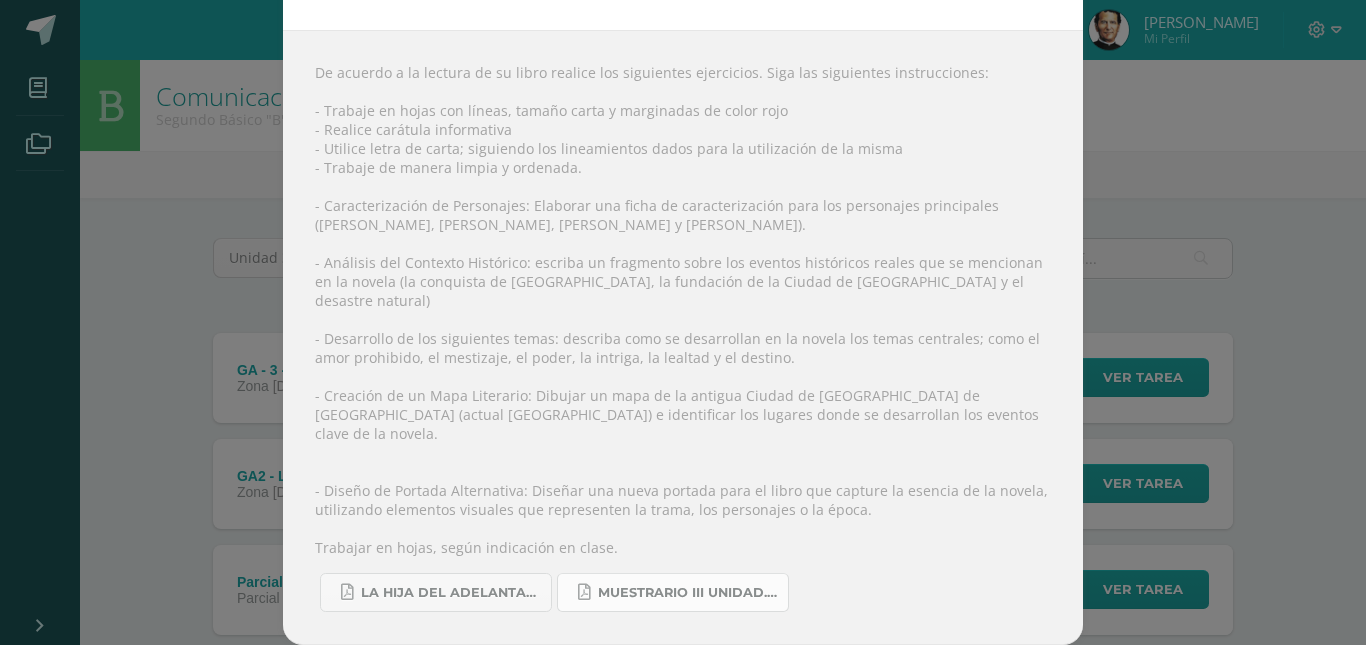click on "Muestrario III UNIDAD.pdf" at bounding box center (688, 593) 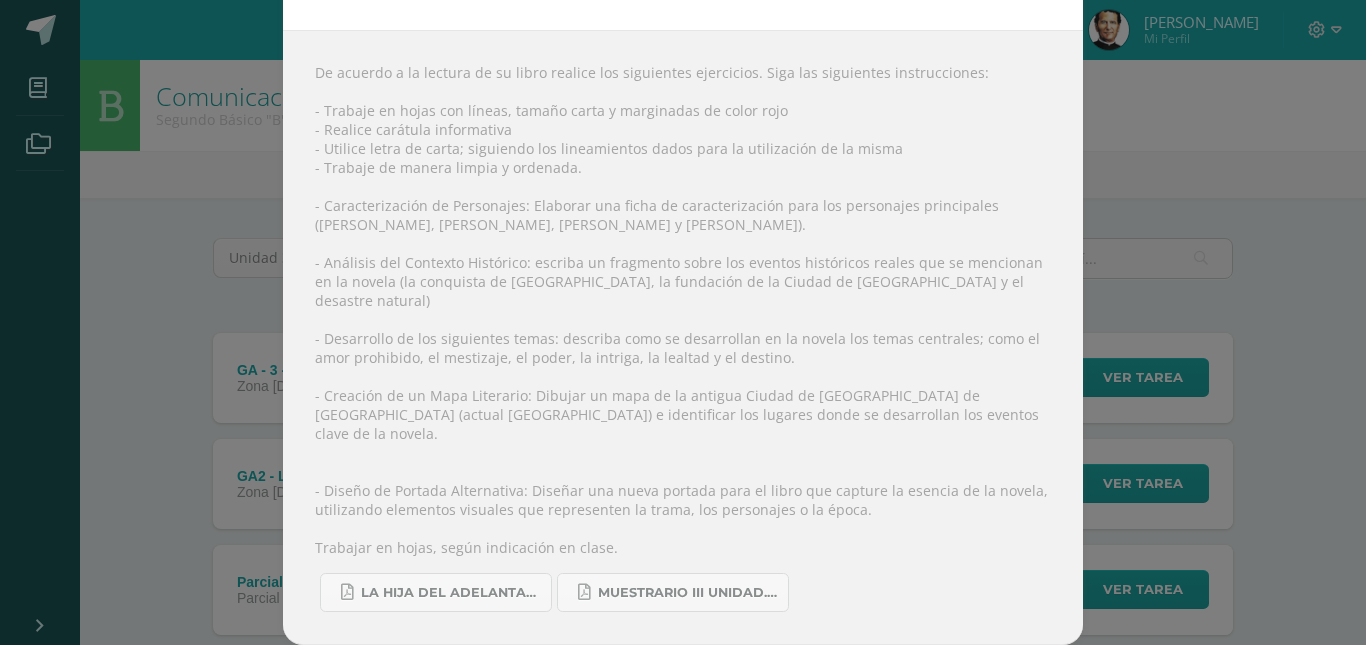 click on "GA - 3 - La Hija del Adelantado
Comunicación y Lenguaje, Idioma Español
Fecha:
Martes 15 de Julio
Hora:
09:00
División:" at bounding box center [683, 229] 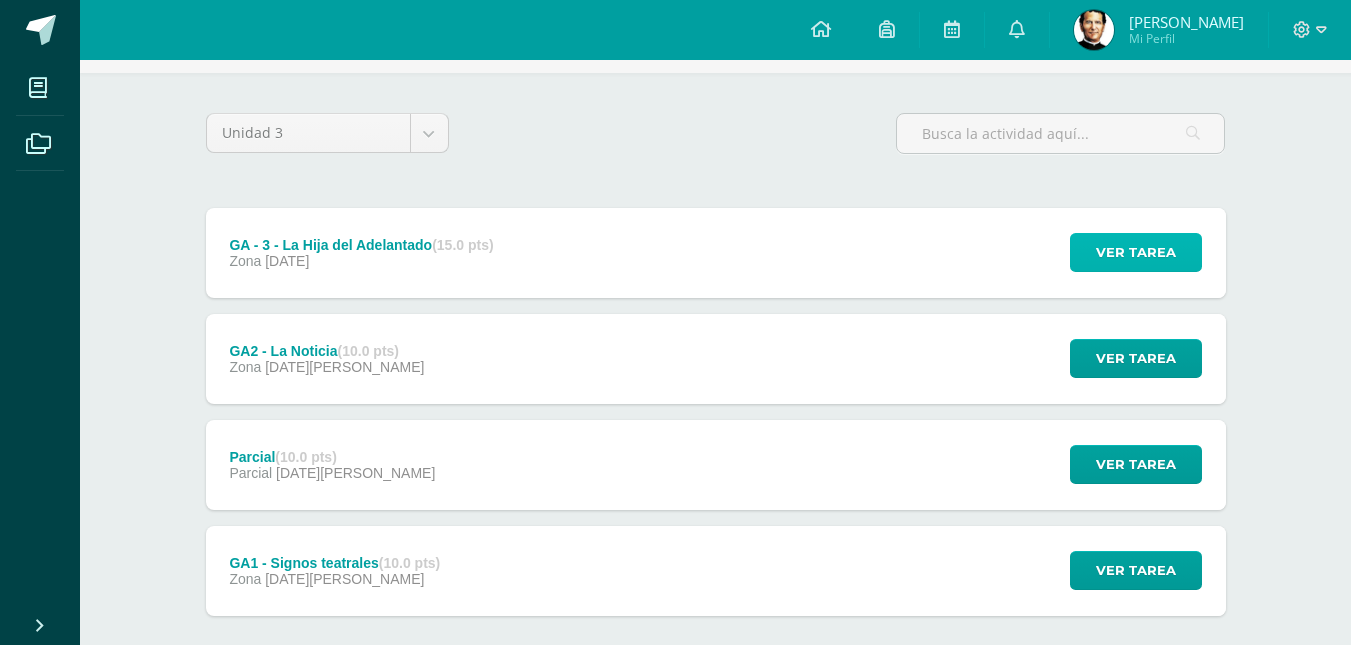 scroll, scrollTop: 123, scrollLeft: 0, axis: vertical 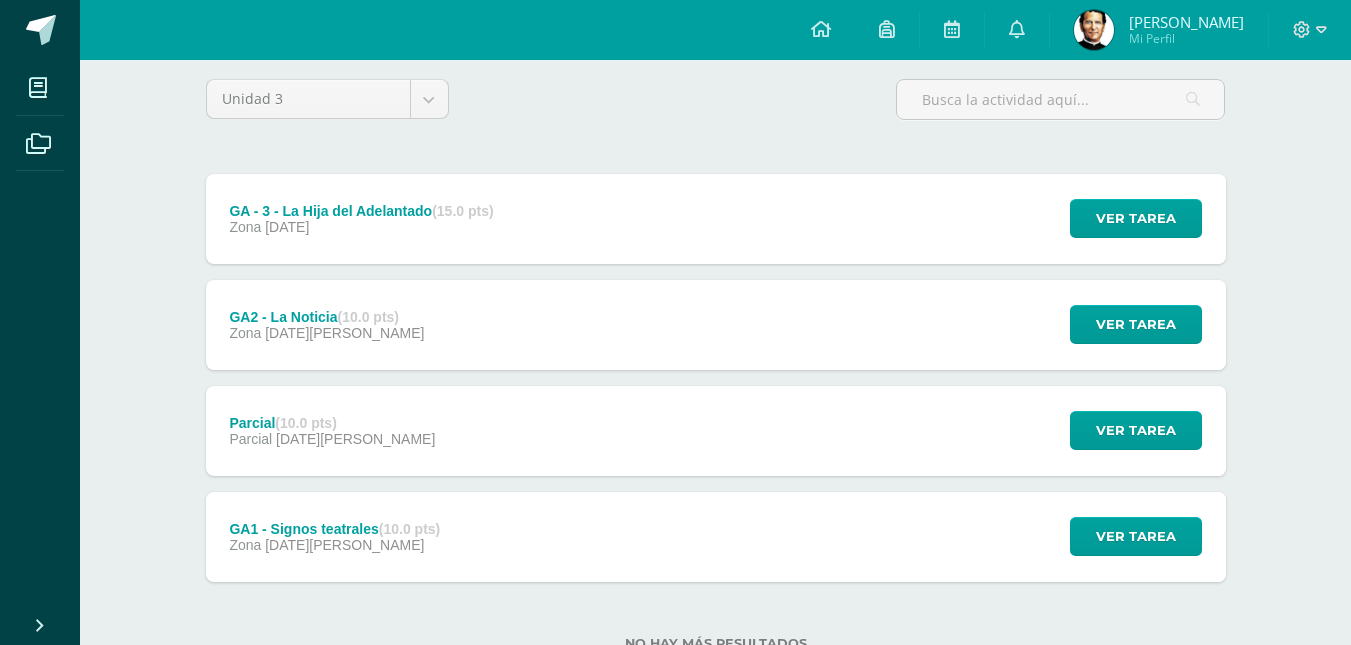 click on "Edwin Sebastian
Mi Perfil" at bounding box center [1159, 30] 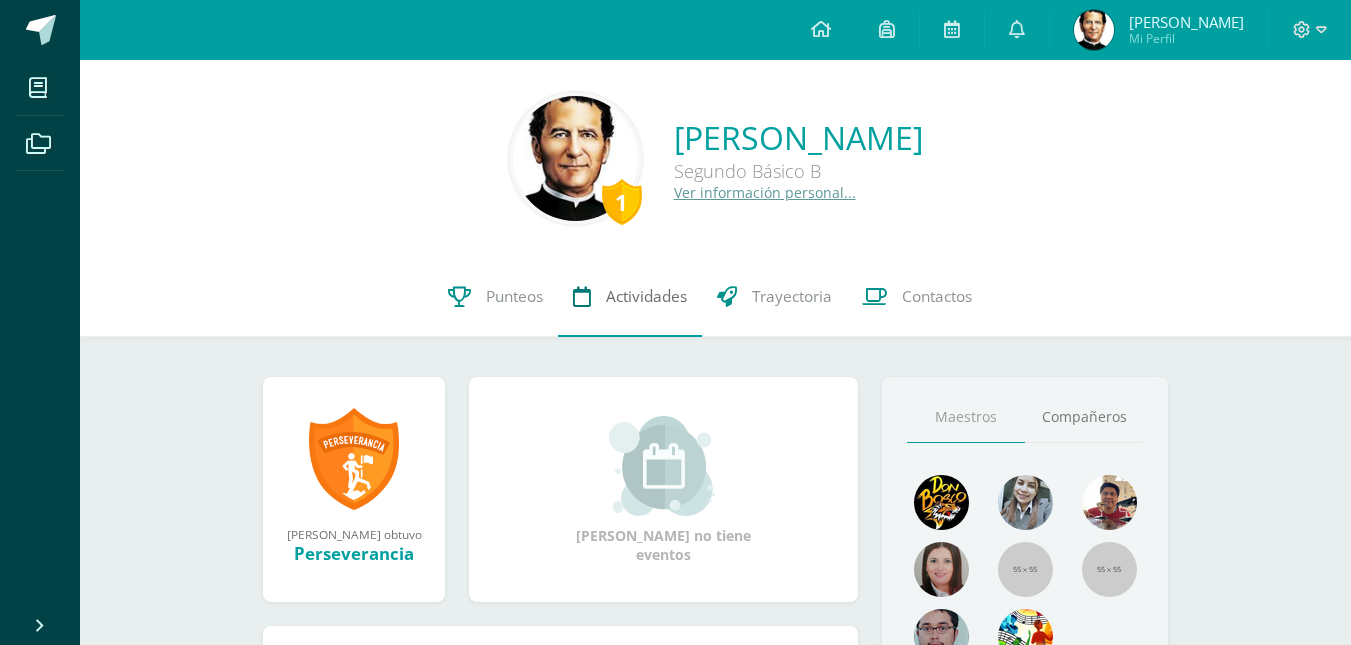 scroll, scrollTop: 0, scrollLeft: 0, axis: both 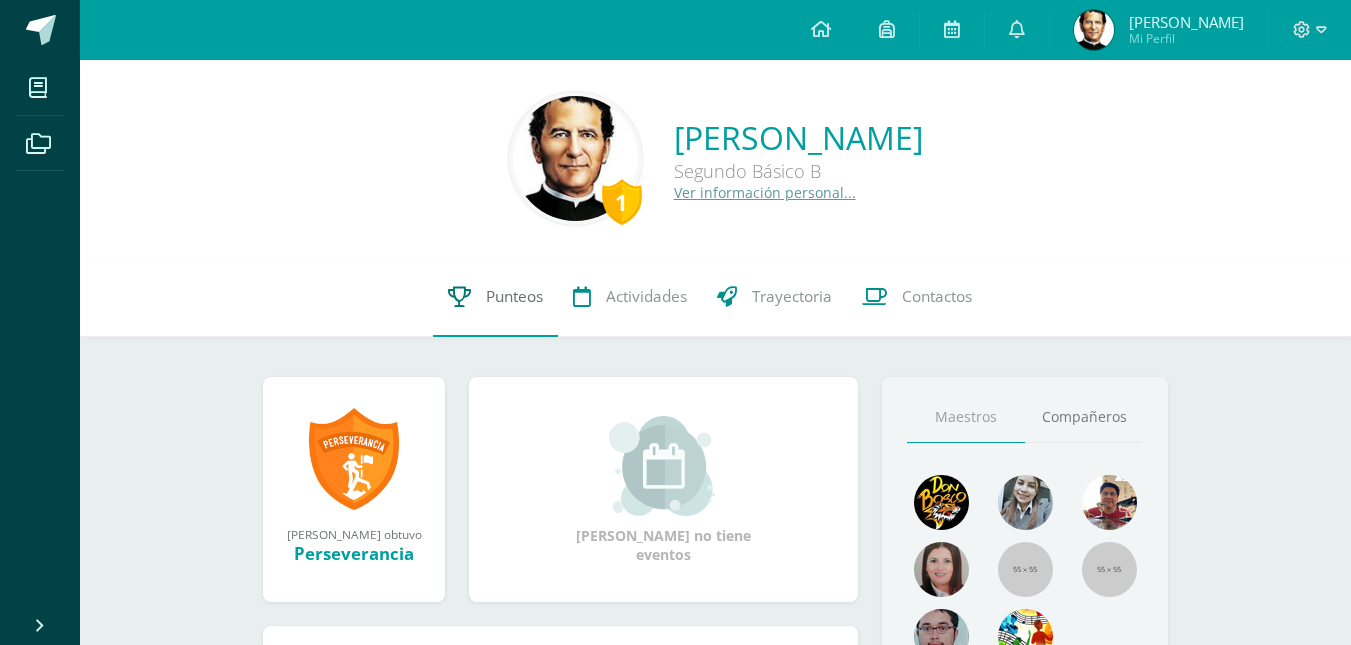 click on "Punteos" at bounding box center [514, 296] 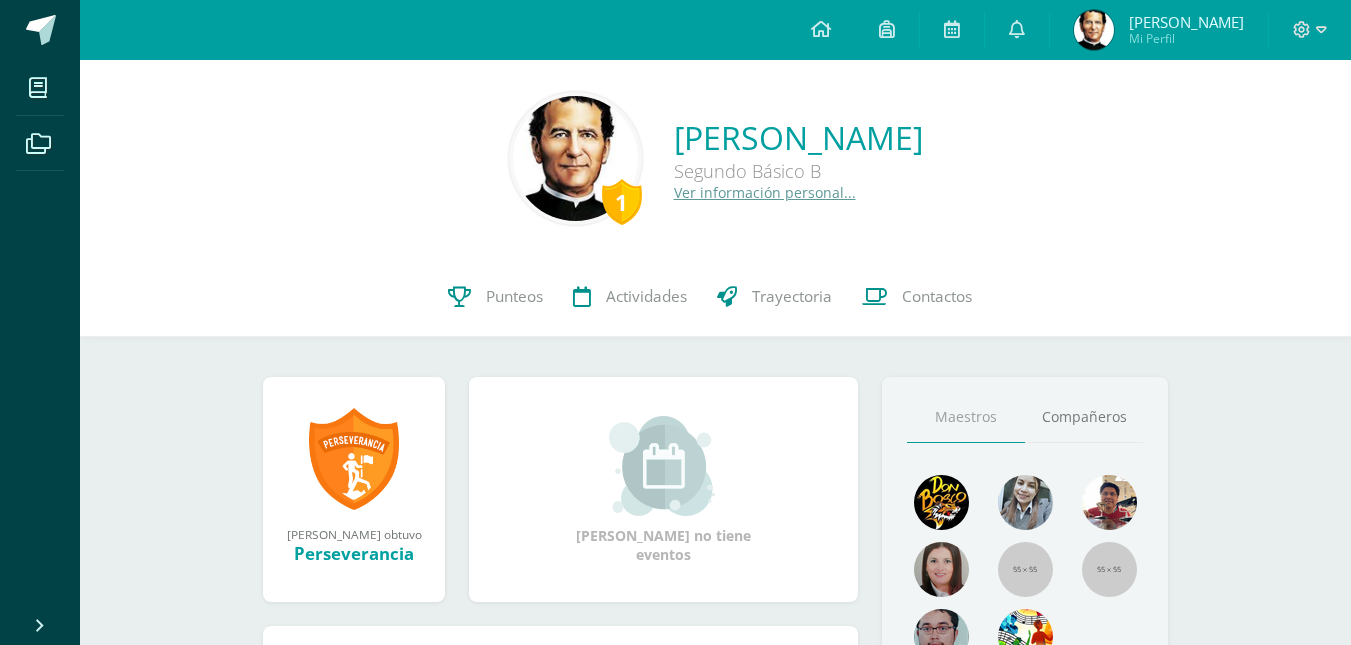 scroll, scrollTop: 191, scrollLeft: 0, axis: vertical 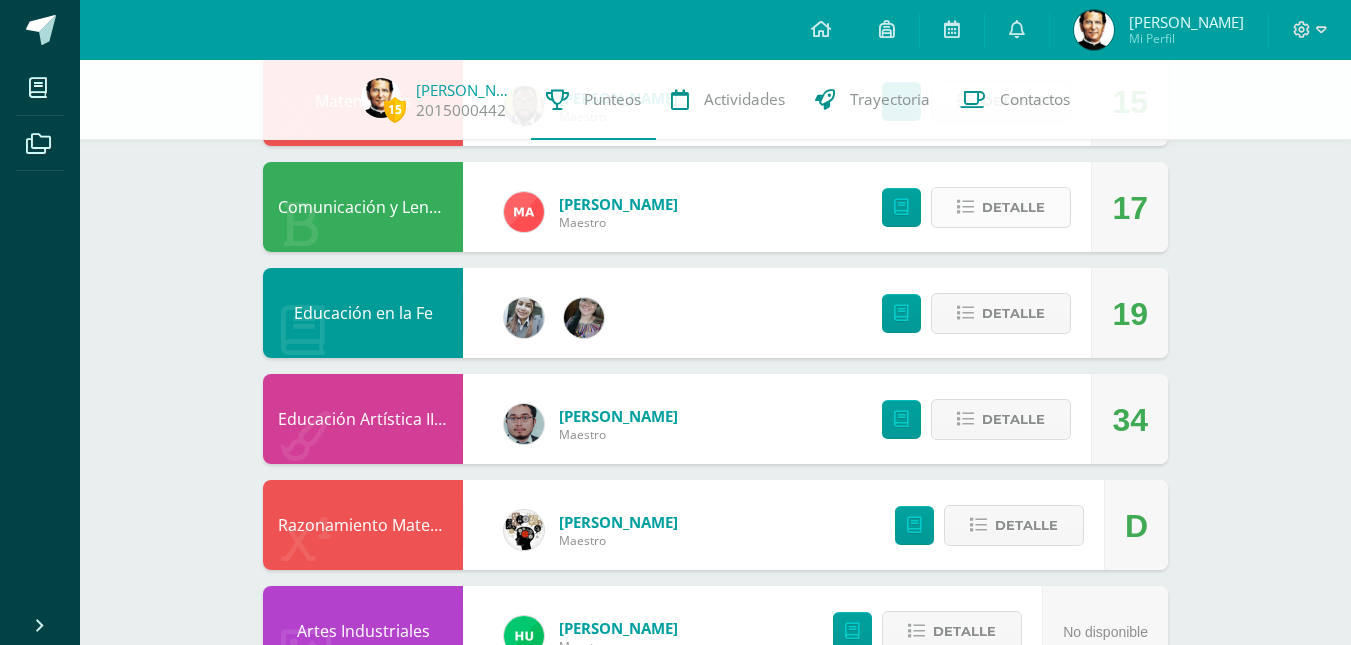 click on "Detalle" at bounding box center (1013, 207) 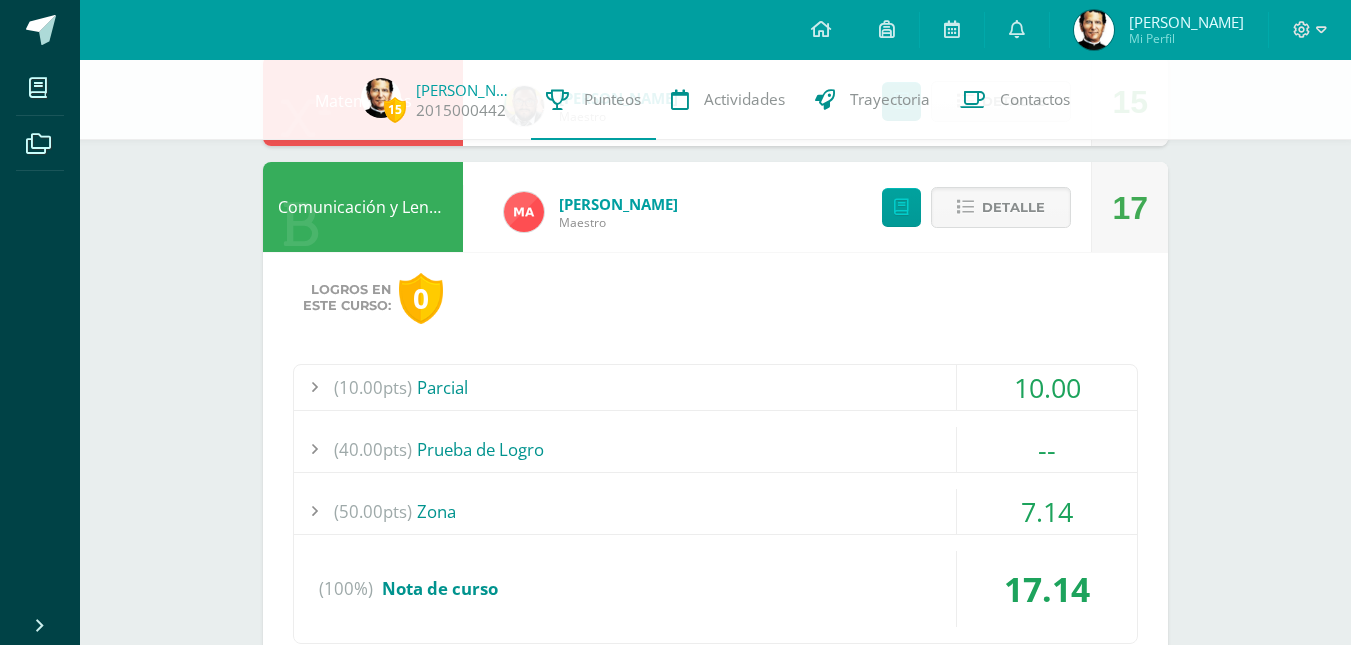 click on "(50.00pts)
Zona" at bounding box center (715, 511) 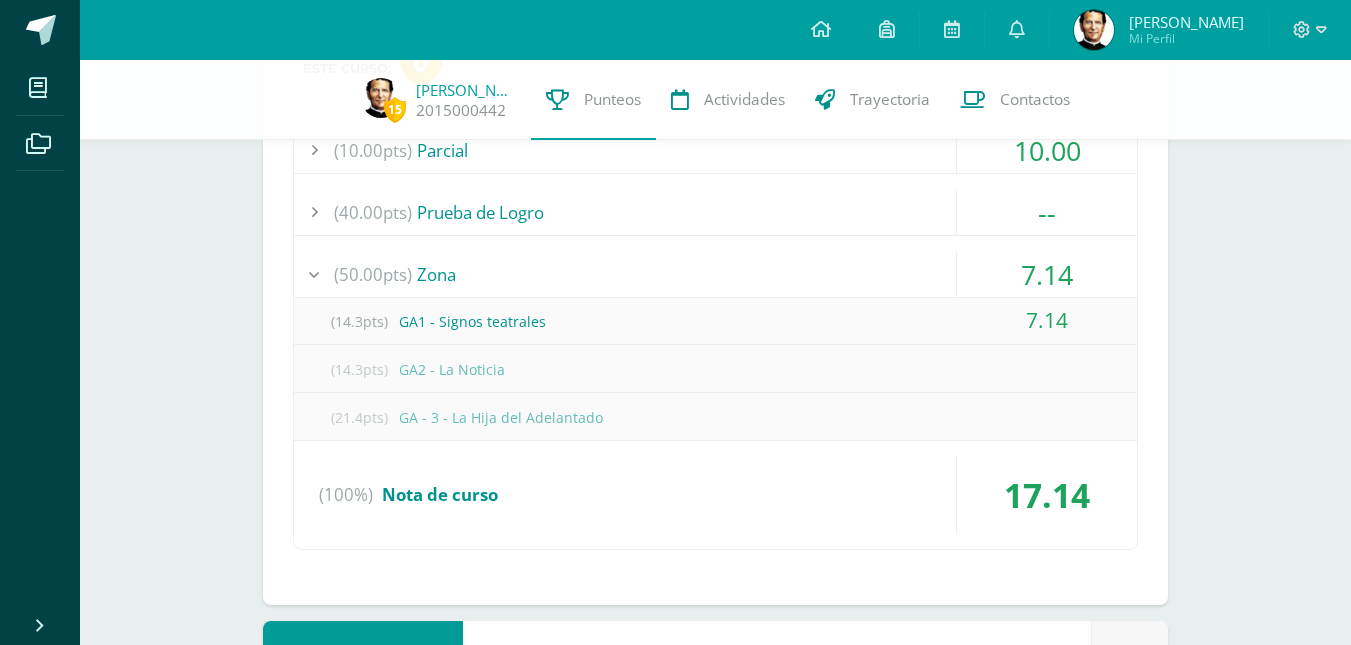 scroll, scrollTop: 696, scrollLeft: 0, axis: vertical 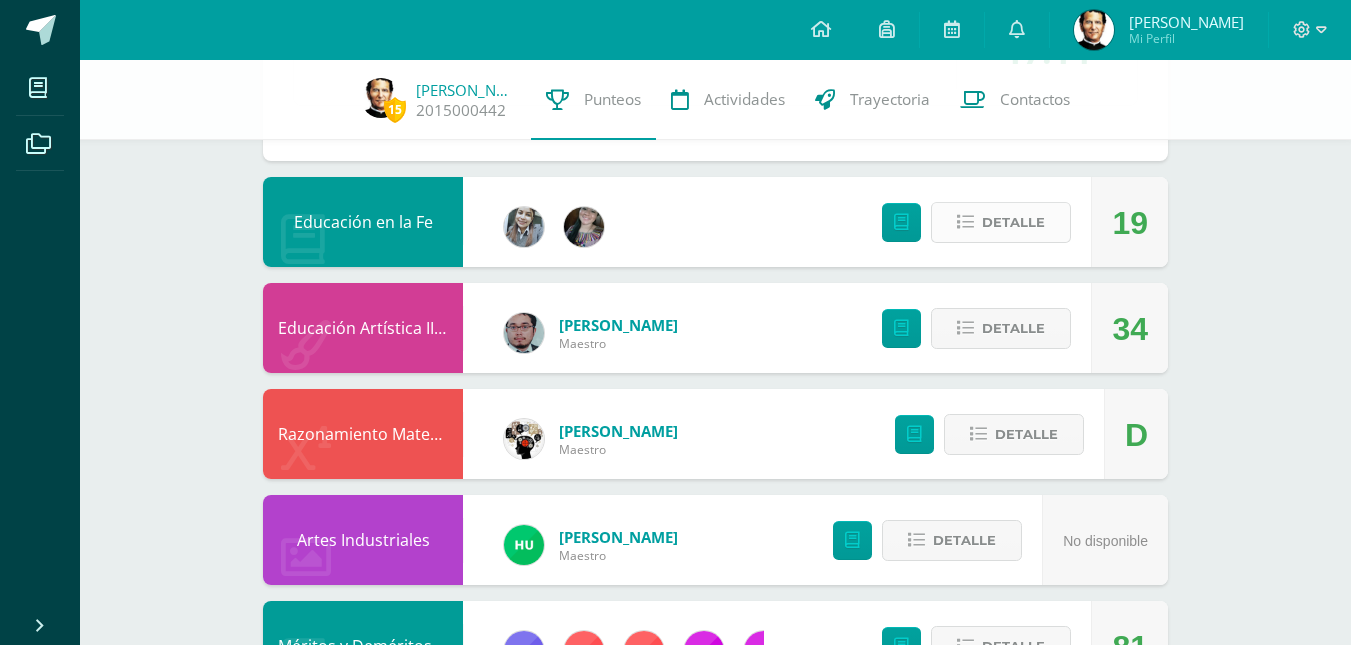 drag, startPoint x: 1012, startPoint y: 197, endPoint x: 1011, endPoint y: 214, distance: 17.029387 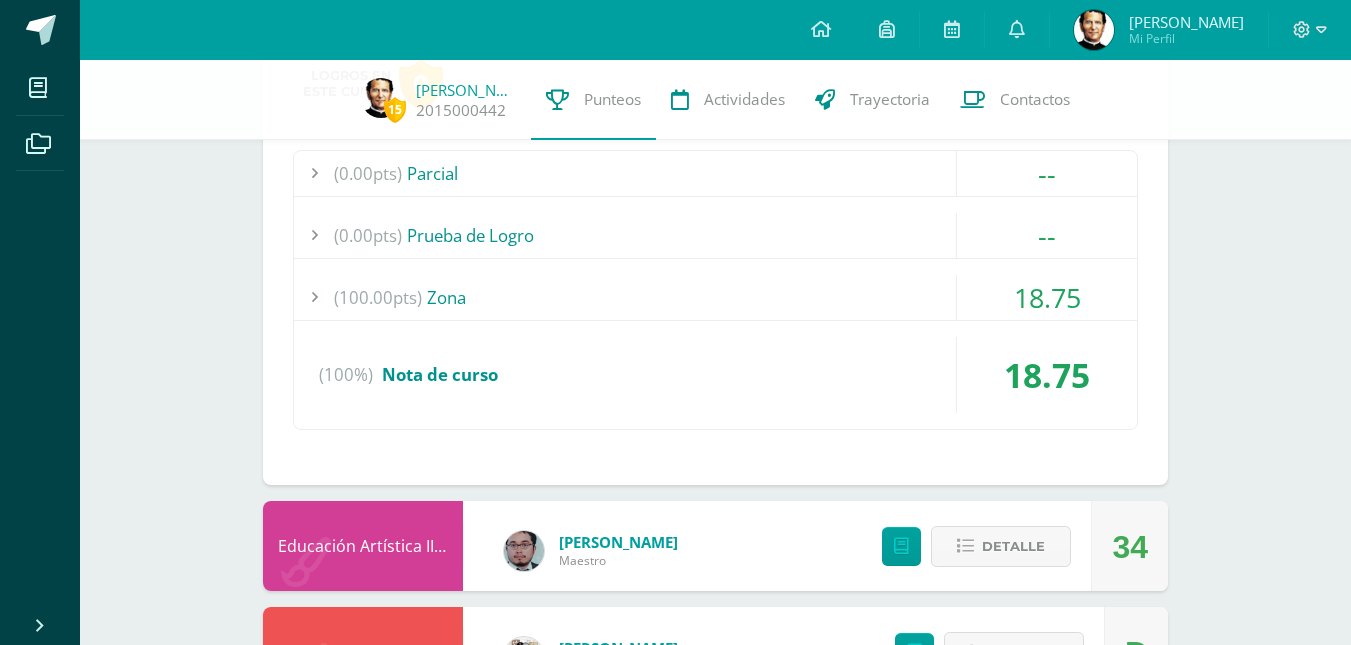 scroll, scrollTop: 1492, scrollLeft: 0, axis: vertical 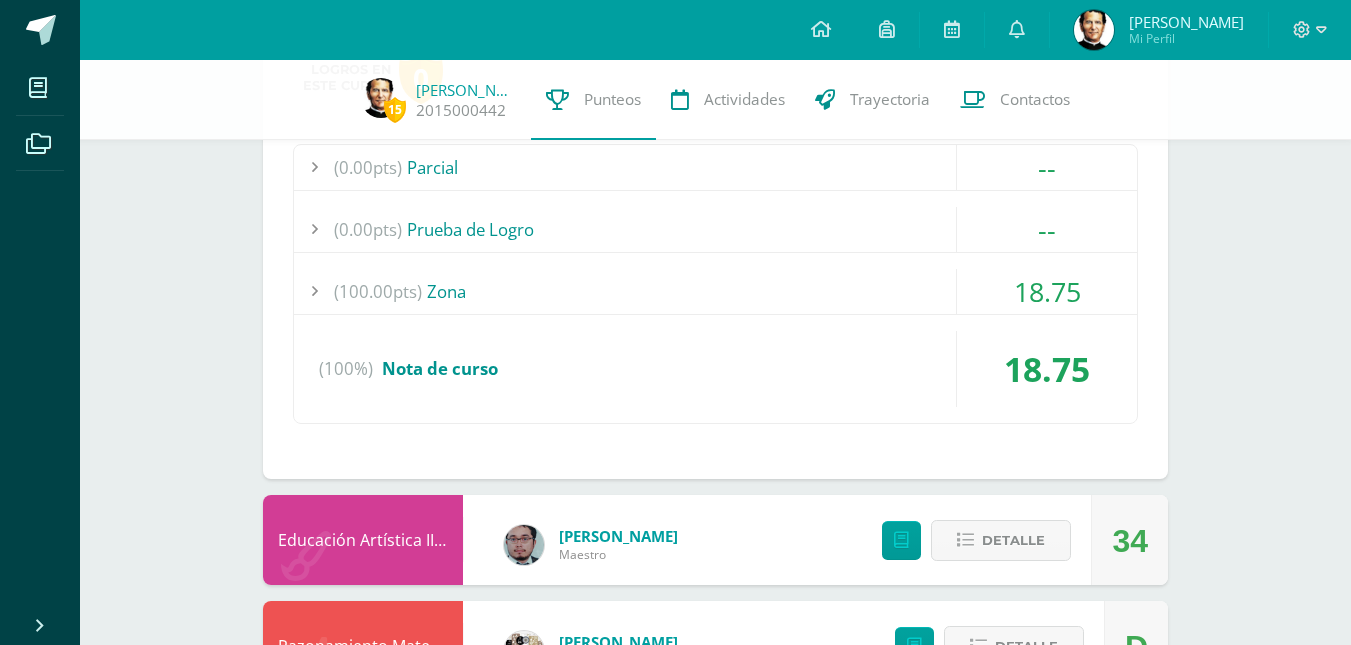 click on "(100.00pts)
Zona" at bounding box center [715, 291] 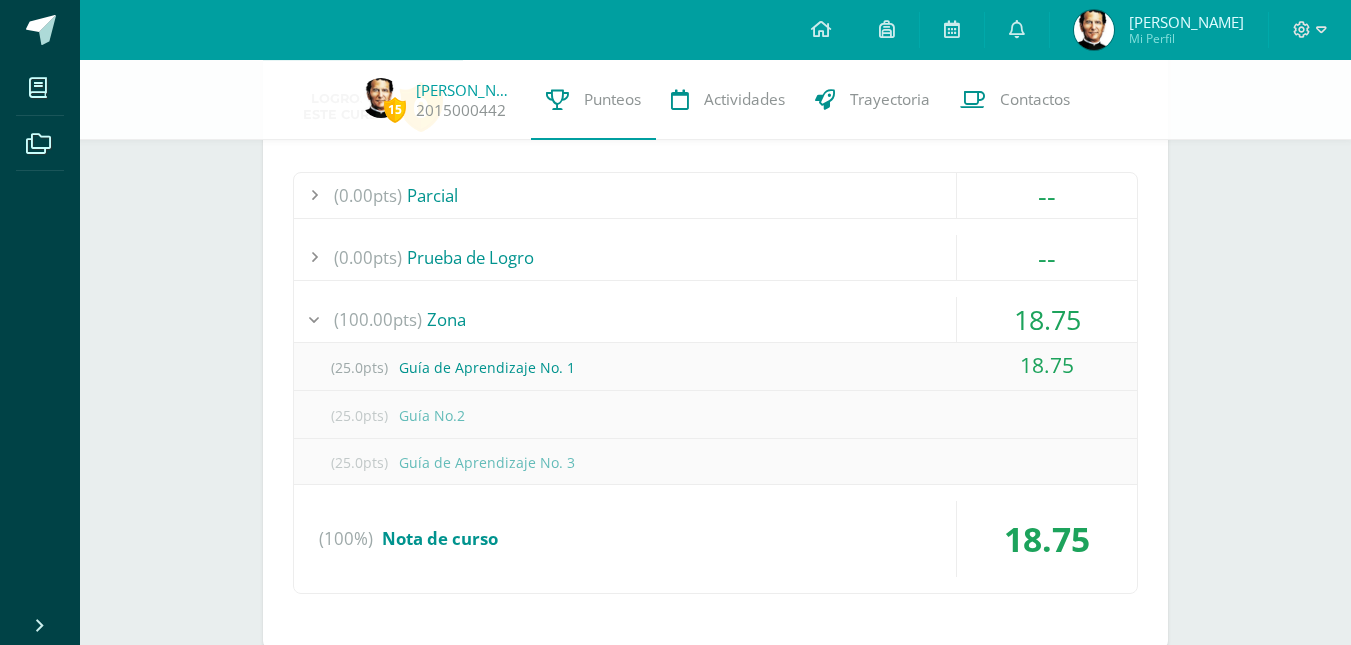scroll, scrollTop: 1348, scrollLeft: 0, axis: vertical 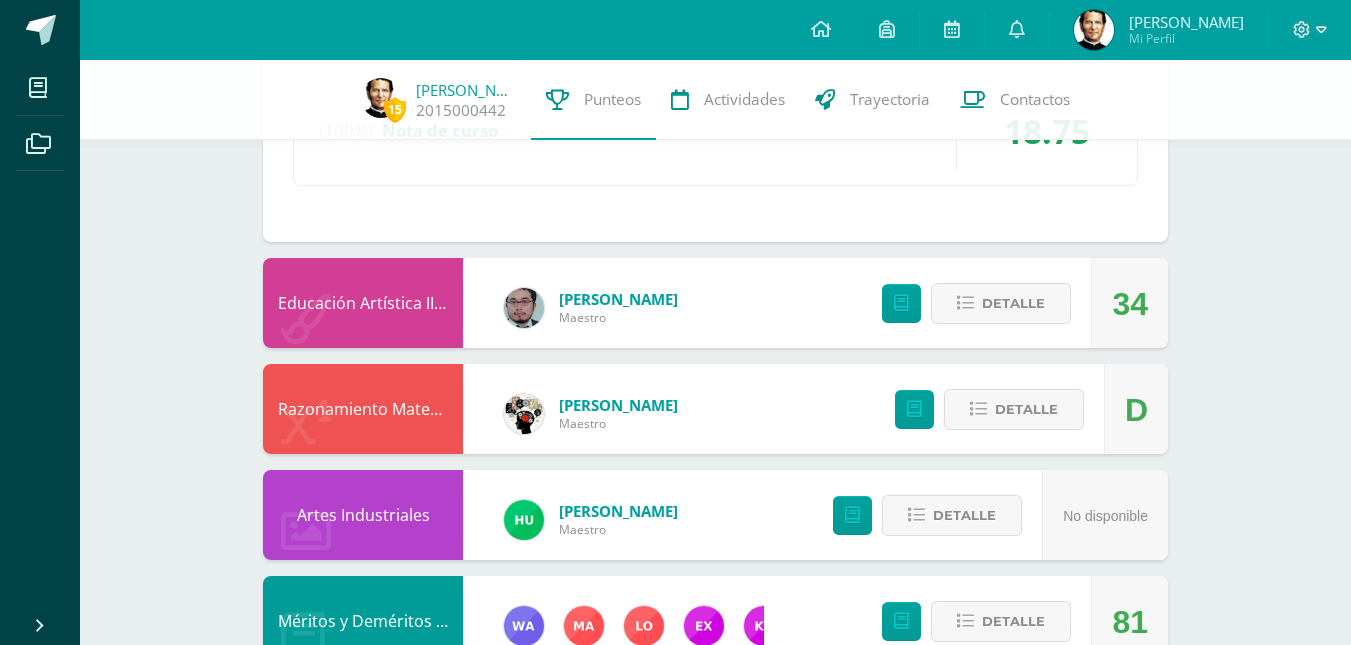 click on "Detalle" at bounding box center [971, 303] 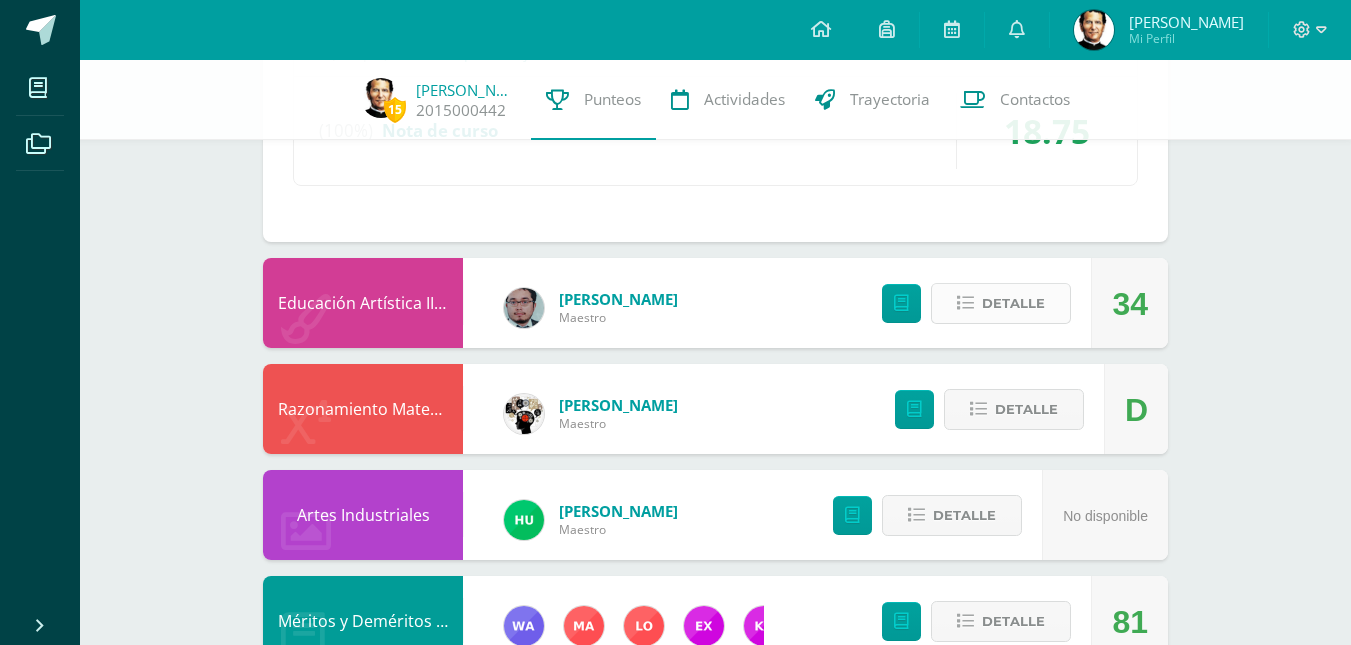 click on "Detalle" at bounding box center (1001, 303) 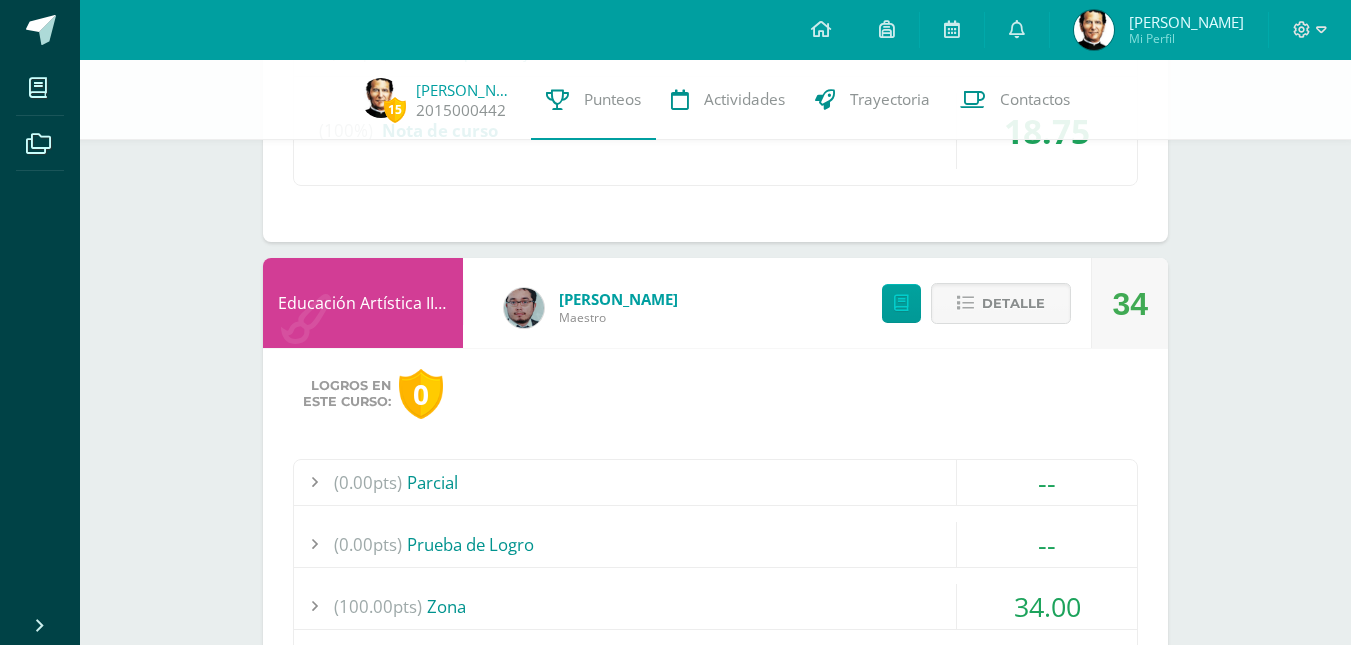 click on "15
Edwin Zapeta
2015000442
Punteos Actividades Trayectoria Contactos  Pendiente
Unidad 3                             Unidad 1 Unidad 2 Unidad 3 Unidad 4
La unidad aún no ha finalizado
Descargar boleta
Emprendimiento para la Productividad
Giovanni  Maestro No disponible Detalle
Comunicación y Lenguaje, Idioma Extranjero Inglés
Inglés Secundaria Maestro No disponible Detalle
Robótica
Sergio Orantes Maestro
33
Detalle Jose  Maestro
15
Detalle Maria Valenzuela Maestro Detalle
0" at bounding box center [715, 88] 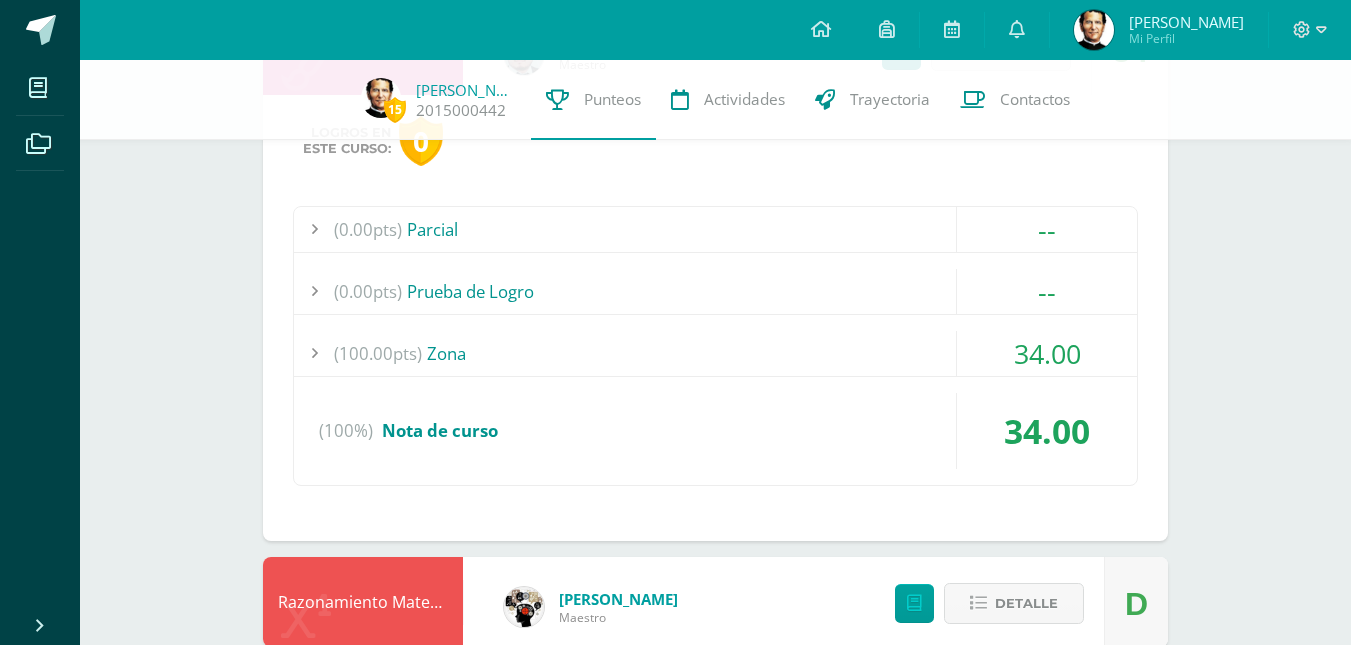scroll, scrollTop: 2042, scrollLeft: 0, axis: vertical 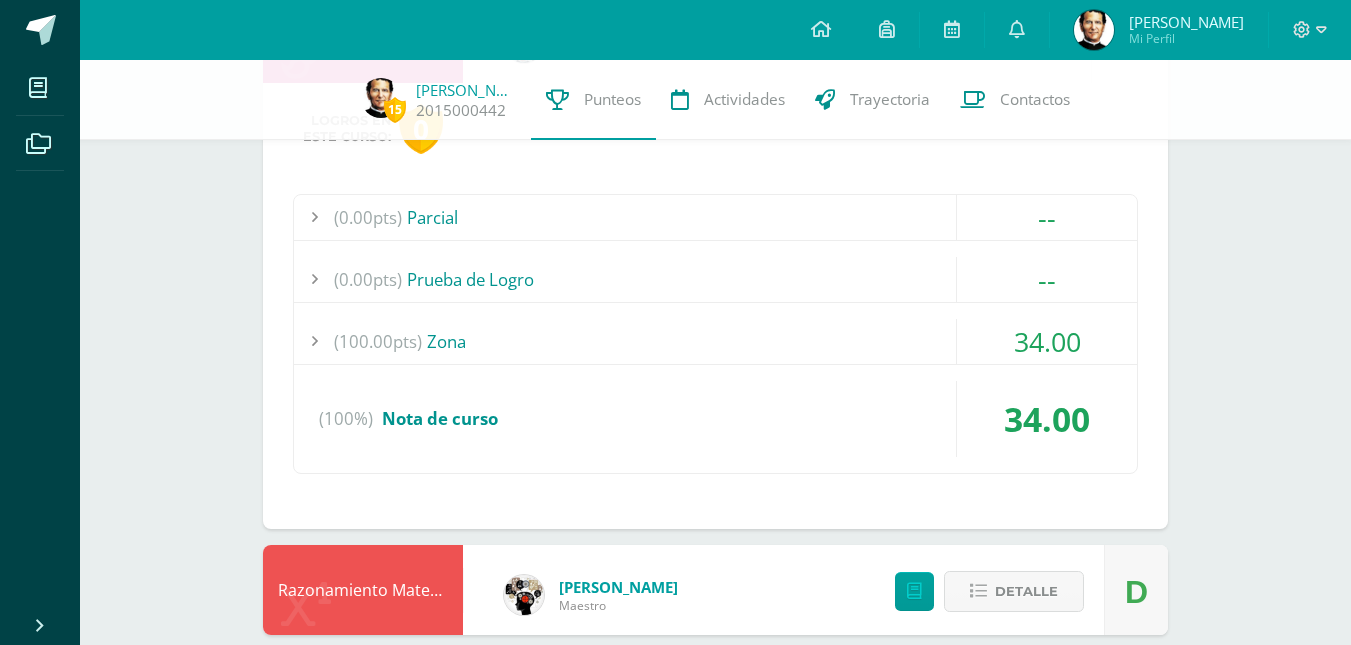 click on "(100.00pts)
Zona" at bounding box center [715, 341] 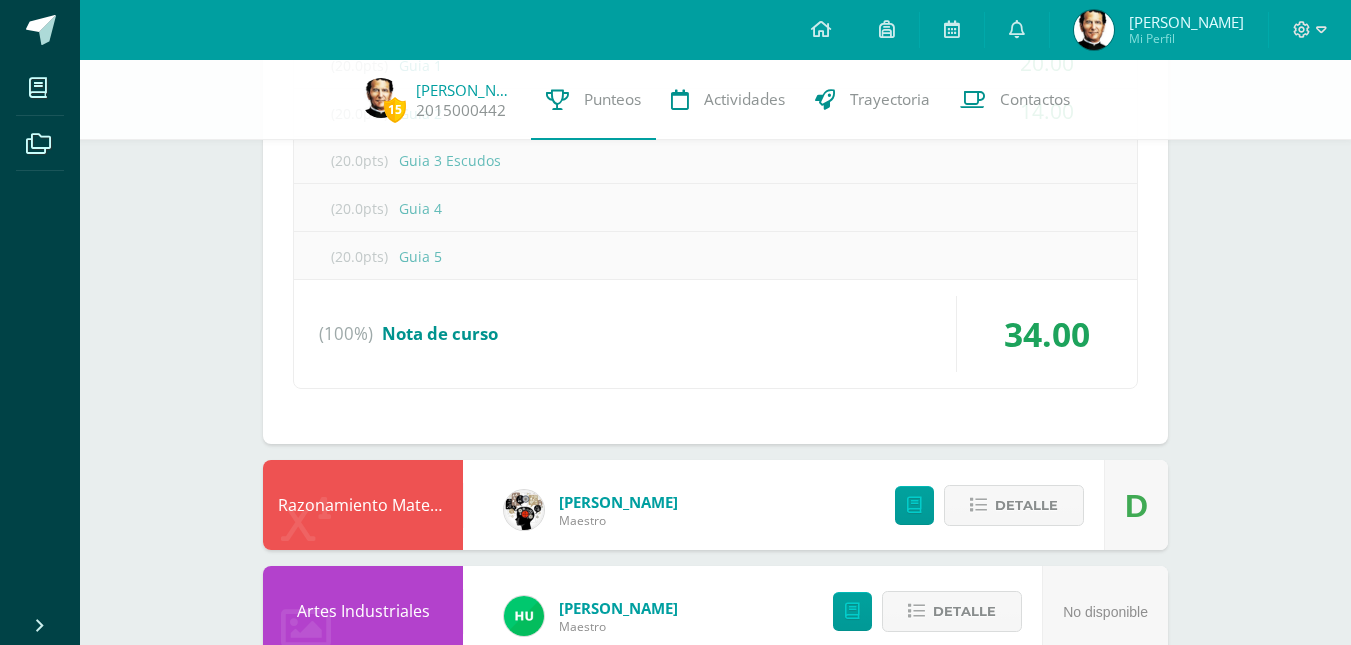 scroll, scrollTop: 2444, scrollLeft: 0, axis: vertical 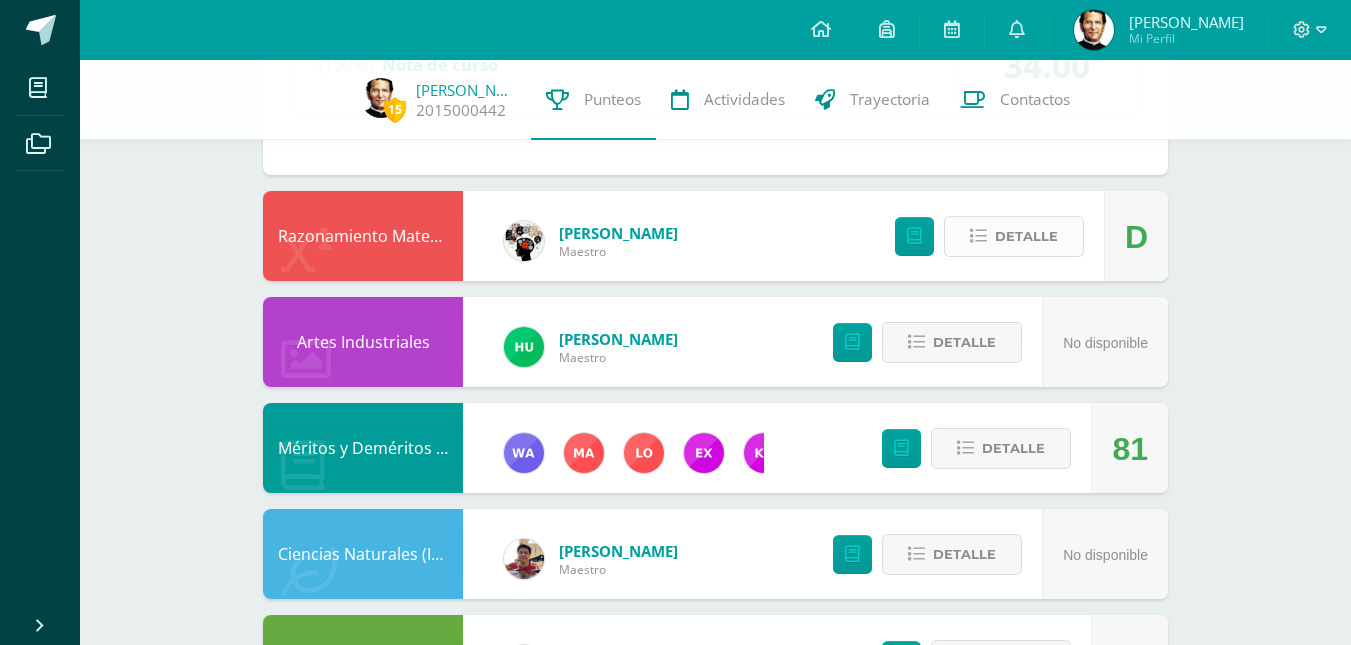 click on "Detalle" at bounding box center (984, 236) 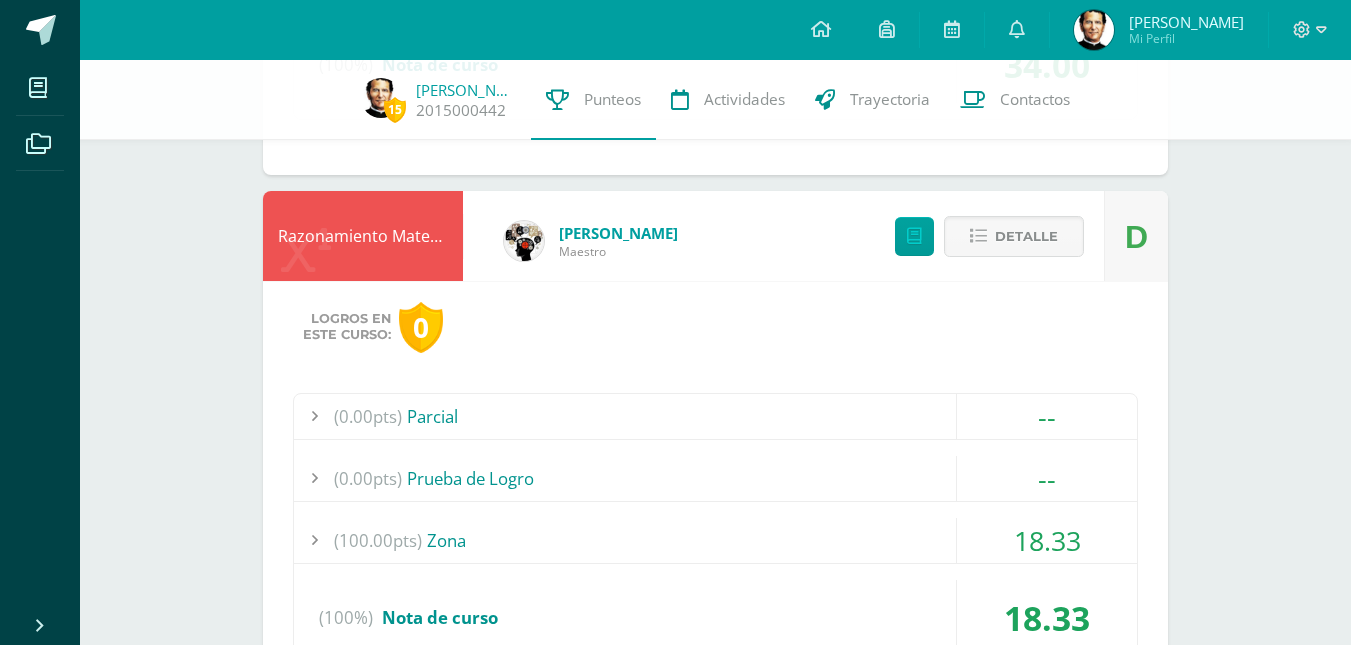 click on "(100.00pts)
Zona" at bounding box center [715, 540] 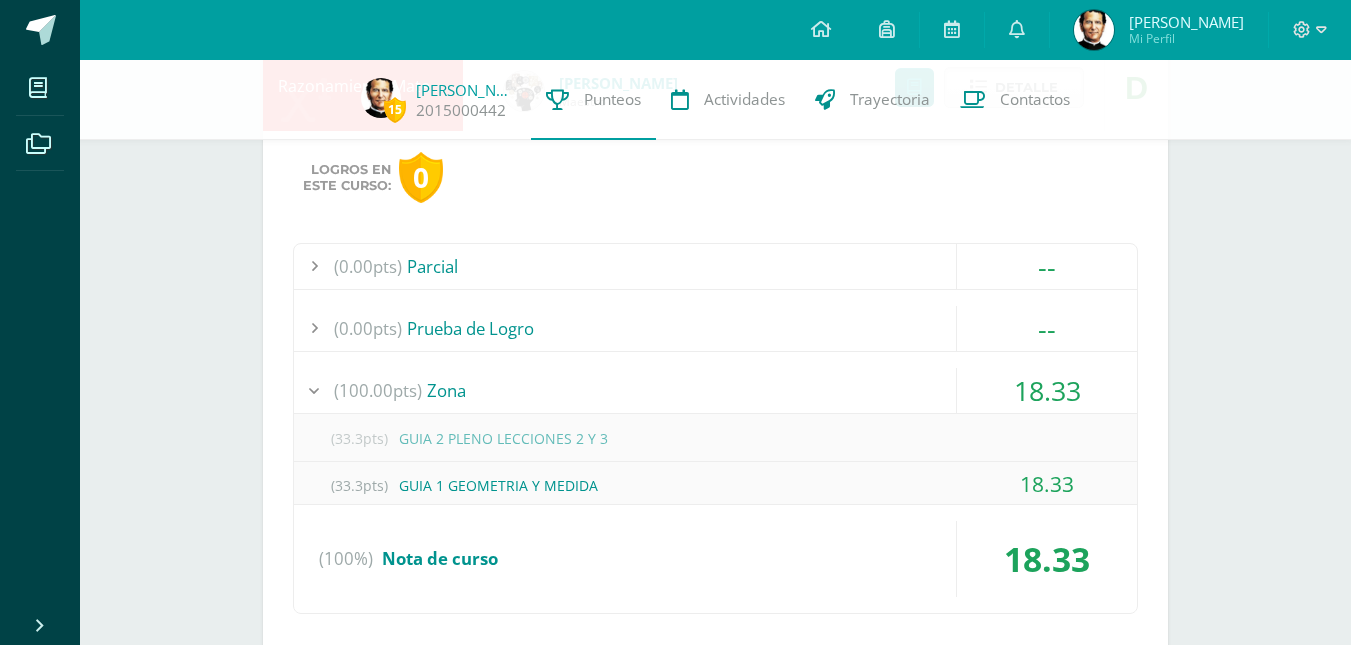 scroll, scrollTop: 2443, scrollLeft: 0, axis: vertical 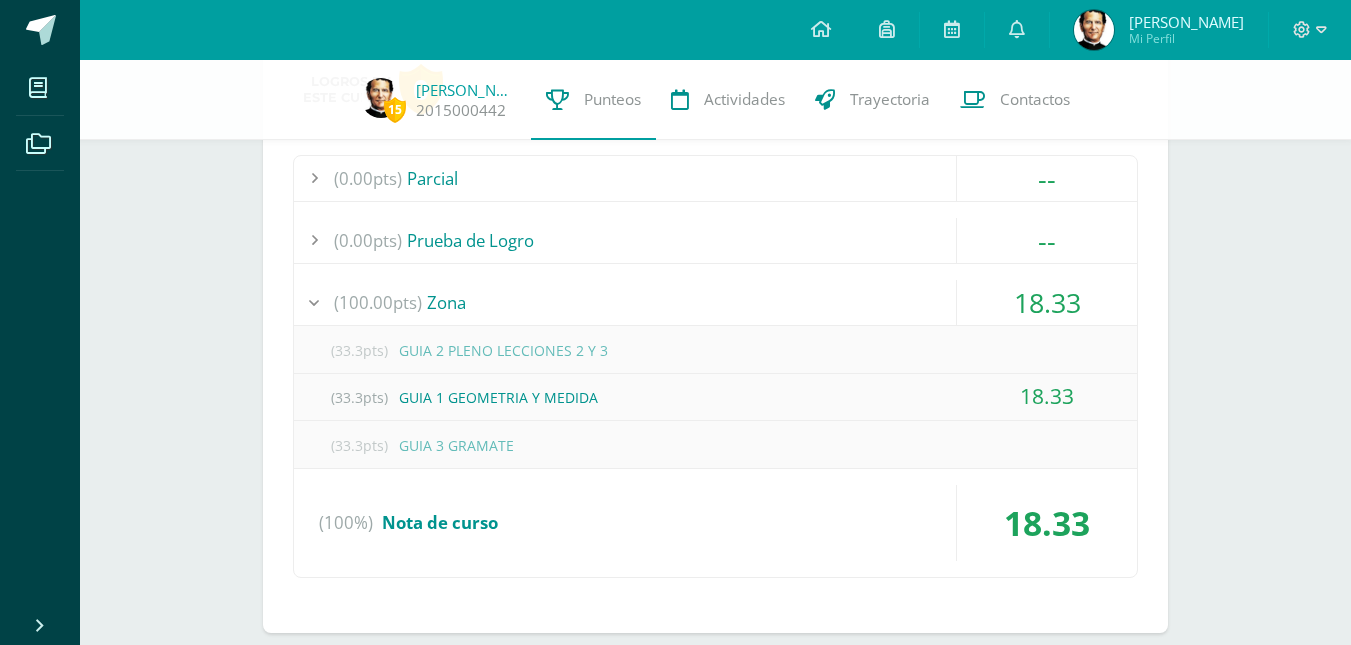 click on "(100.00pts)
Zona" at bounding box center [715, 302] 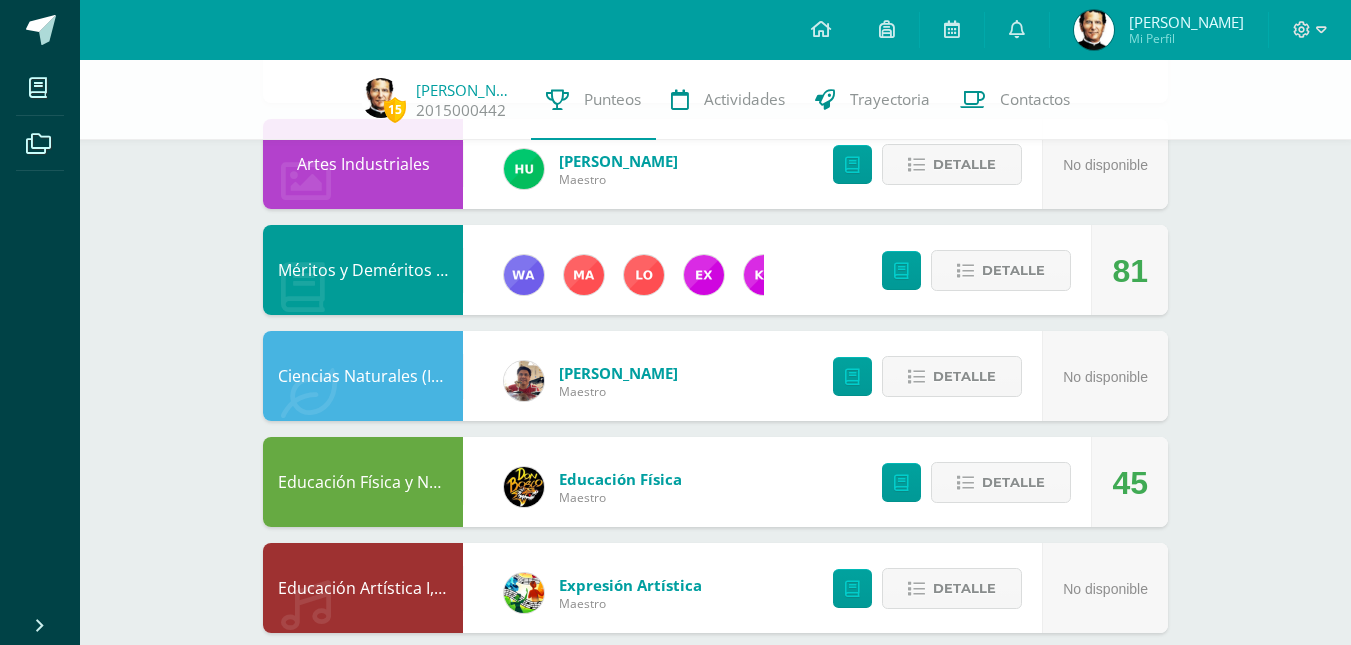 scroll, scrollTop: 2836, scrollLeft: 0, axis: vertical 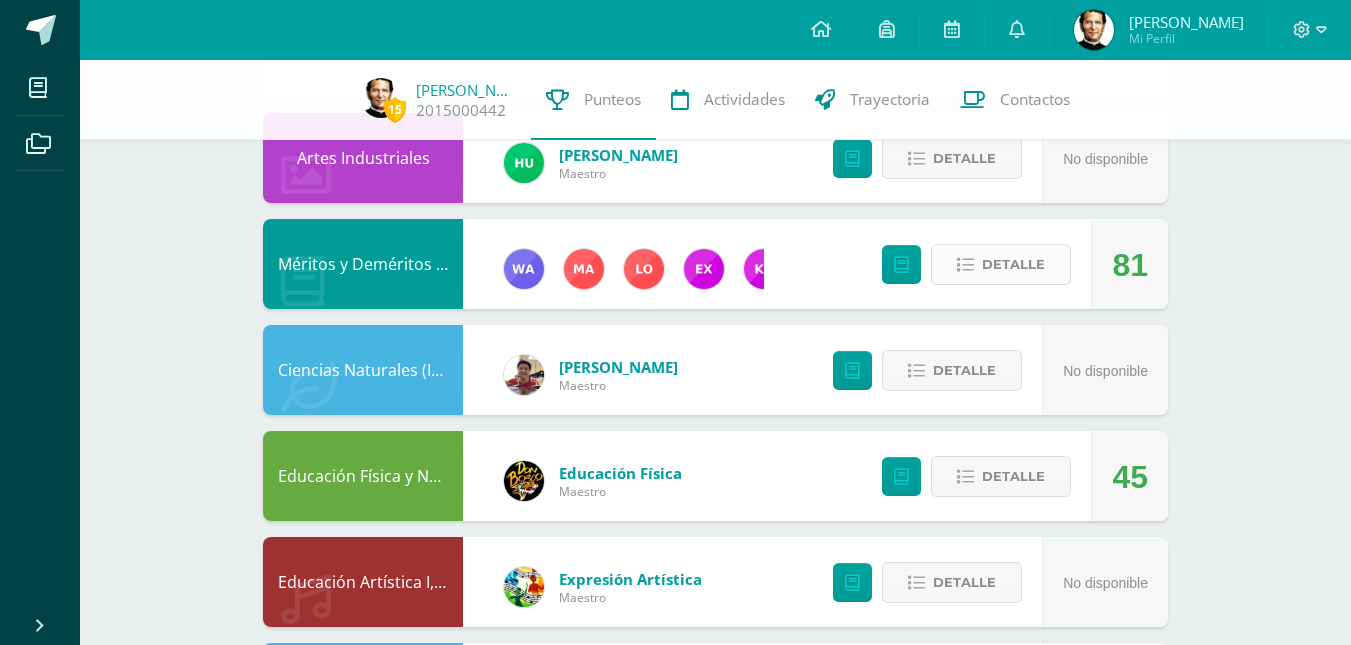 click on "Detalle" at bounding box center [1013, 264] 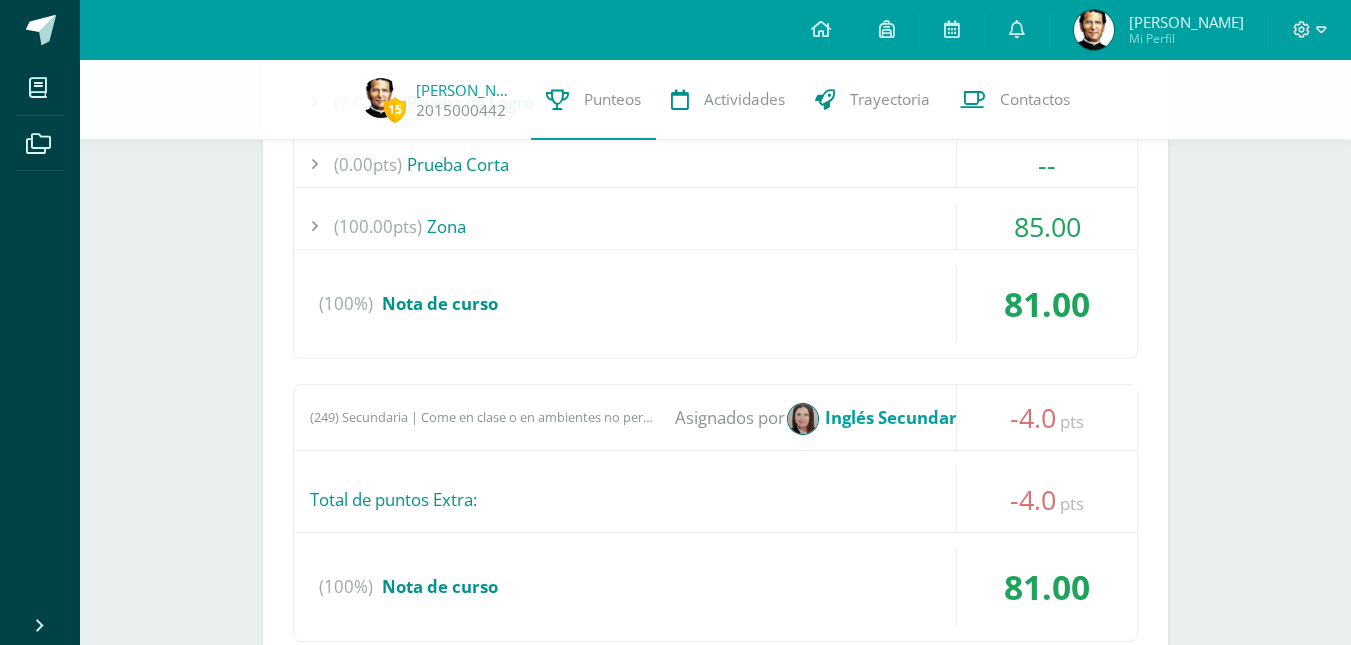 scroll, scrollTop: 3231, scrollLeft: 0, axis: vertical 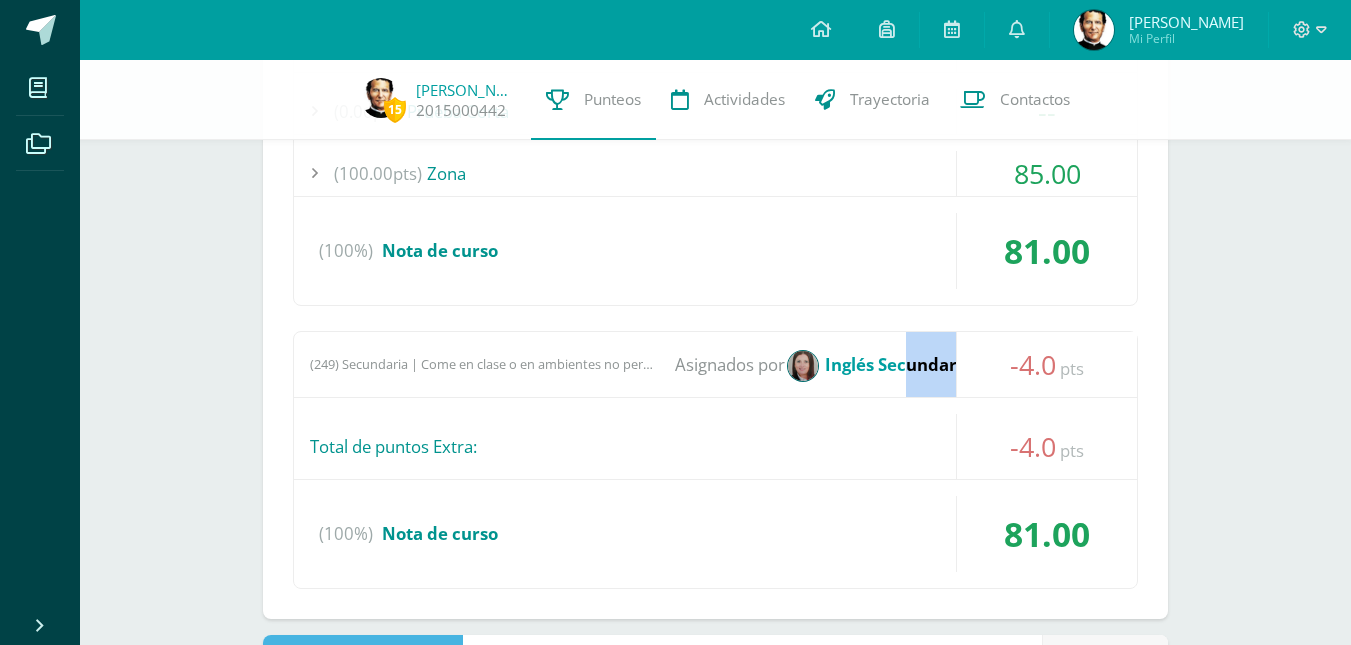 drag, startPoint x: 906, startPoint y: 368, endPoint x: 997, endPoint y: 362, distance: 91.197586 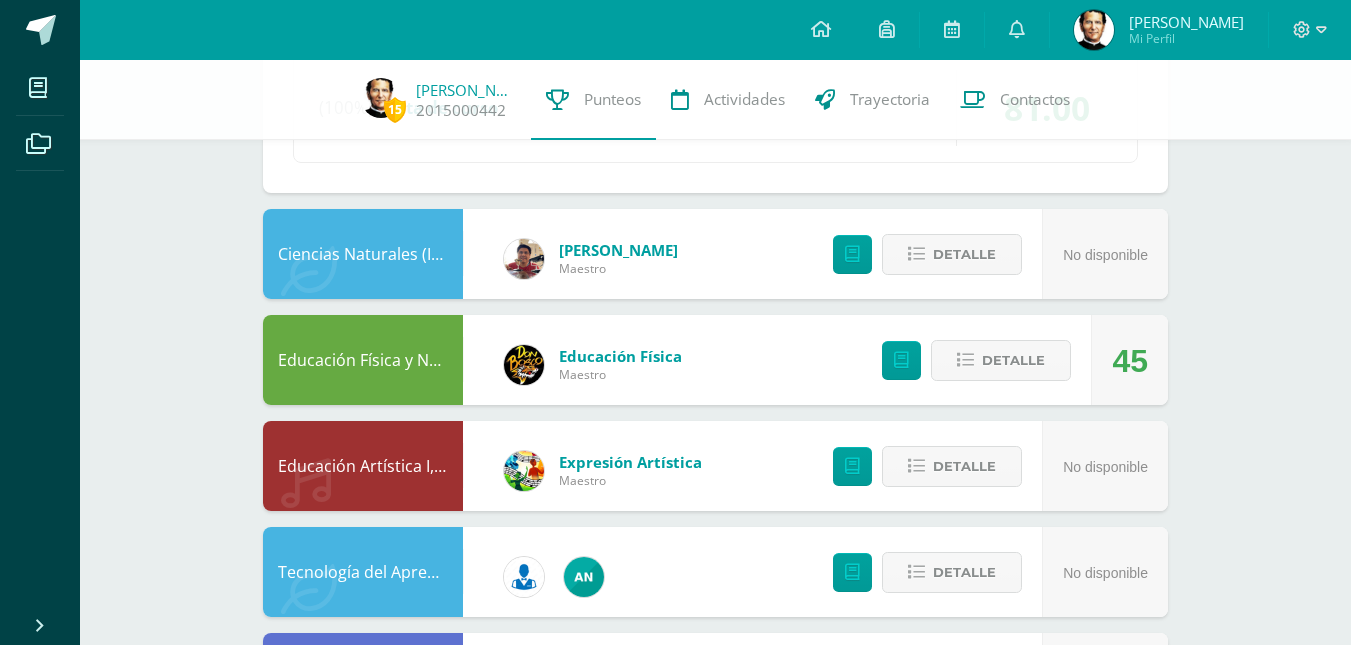 scroll, scrollTop: 3687, scrollLeft: 0, axis: vertical 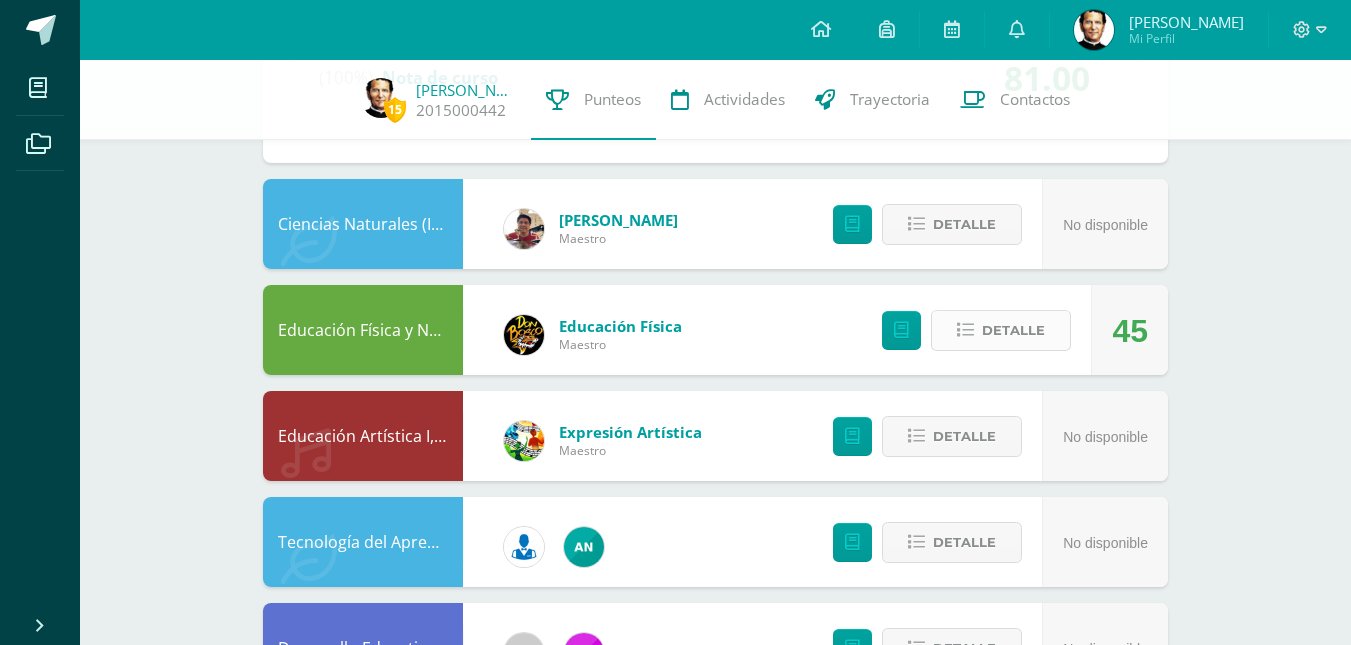 click at bounding box center [965, 330] 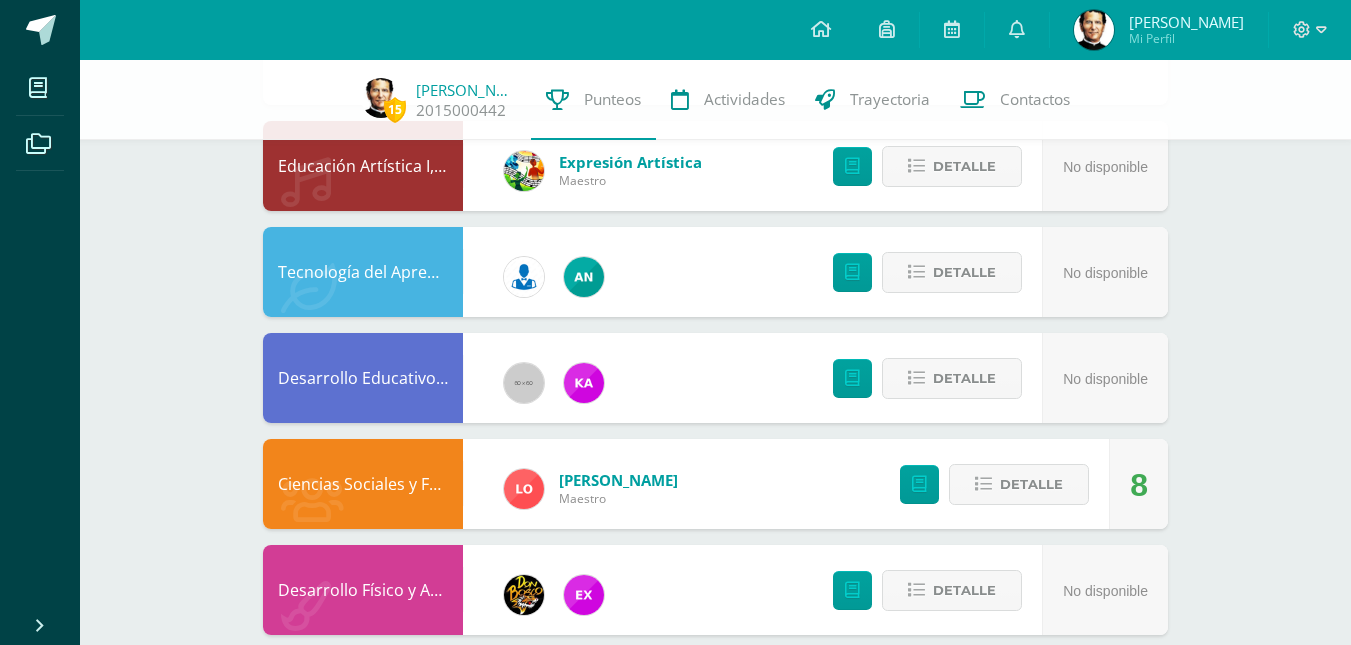 scroll, scrollTop: 4434, scrollLeft: 0, axis: vertical 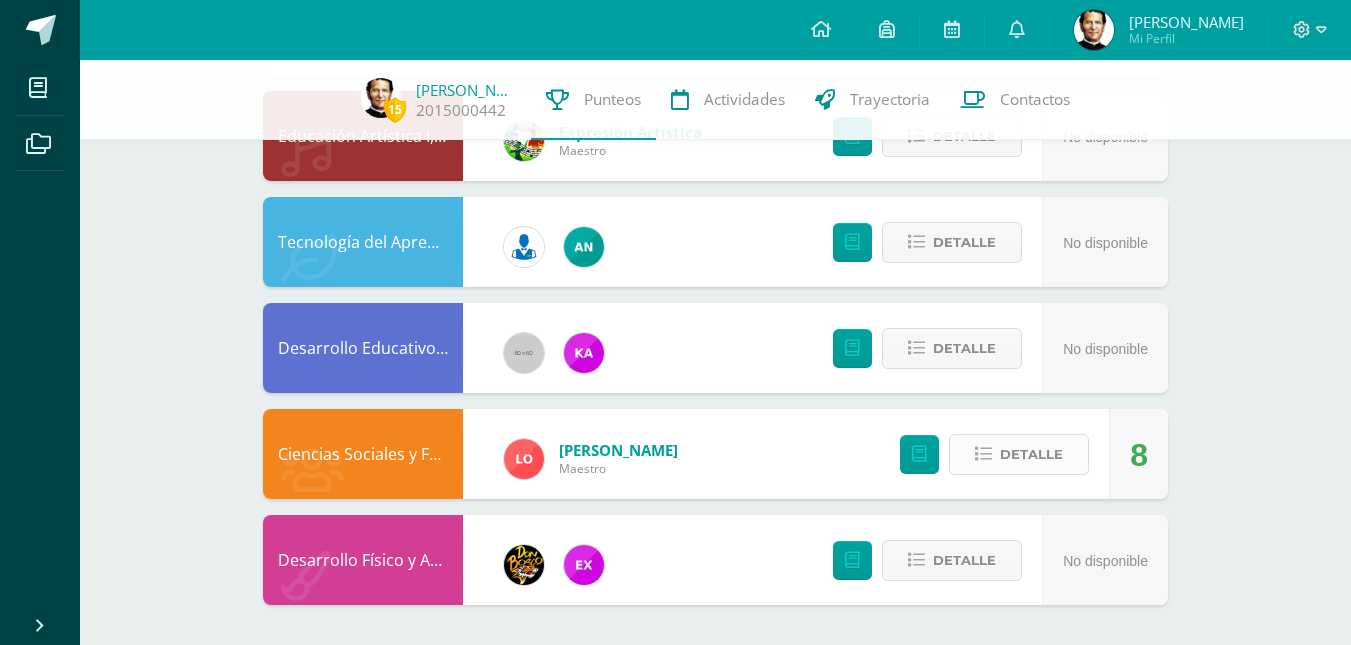 click on "Detalle" at bounding box center [1031, 454] 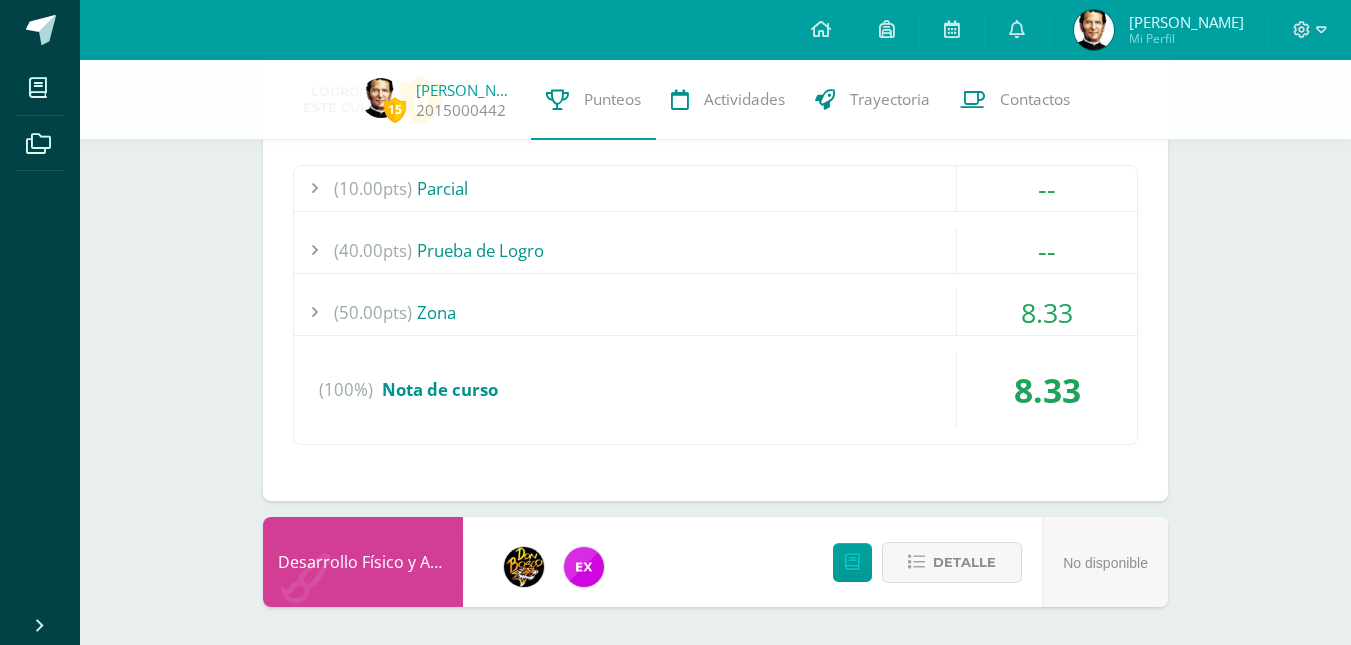 scroll, scrollTop: 4881, scrollLeft: 0, axis: vertical 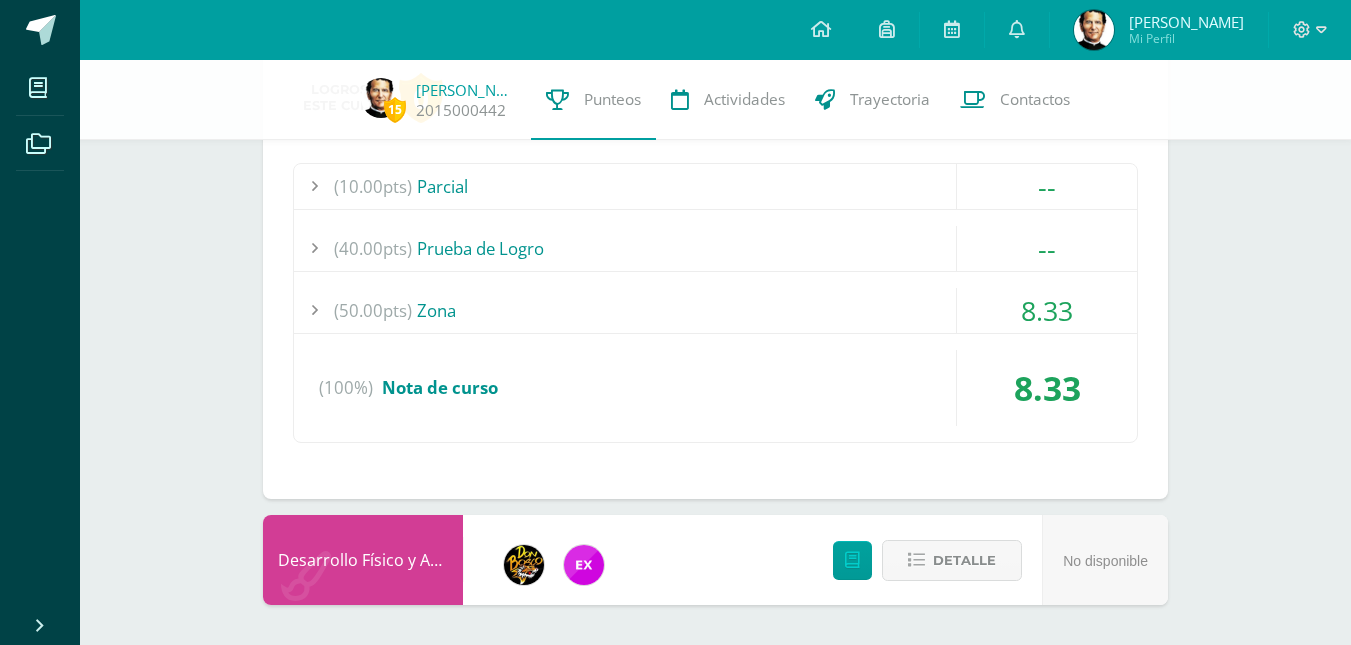 click on "(50.00pts)
Zona" at bounding box center (715, 310) 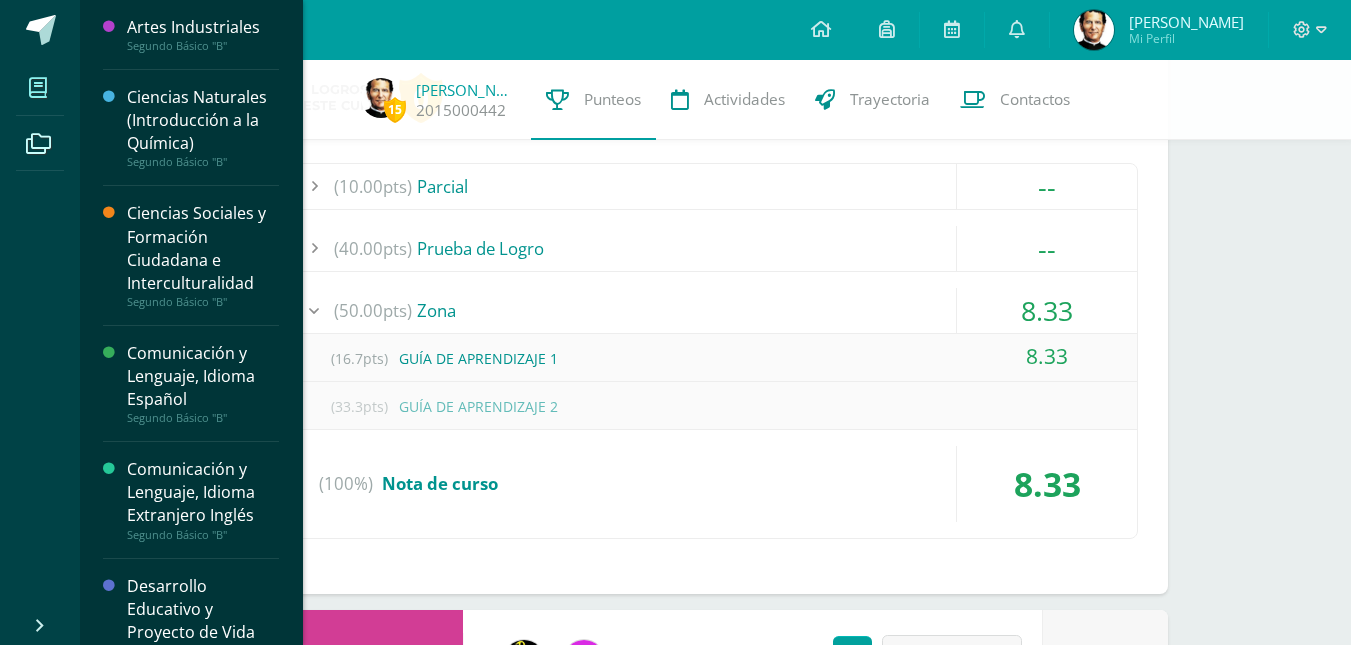 click at bounding box center (38, 87) 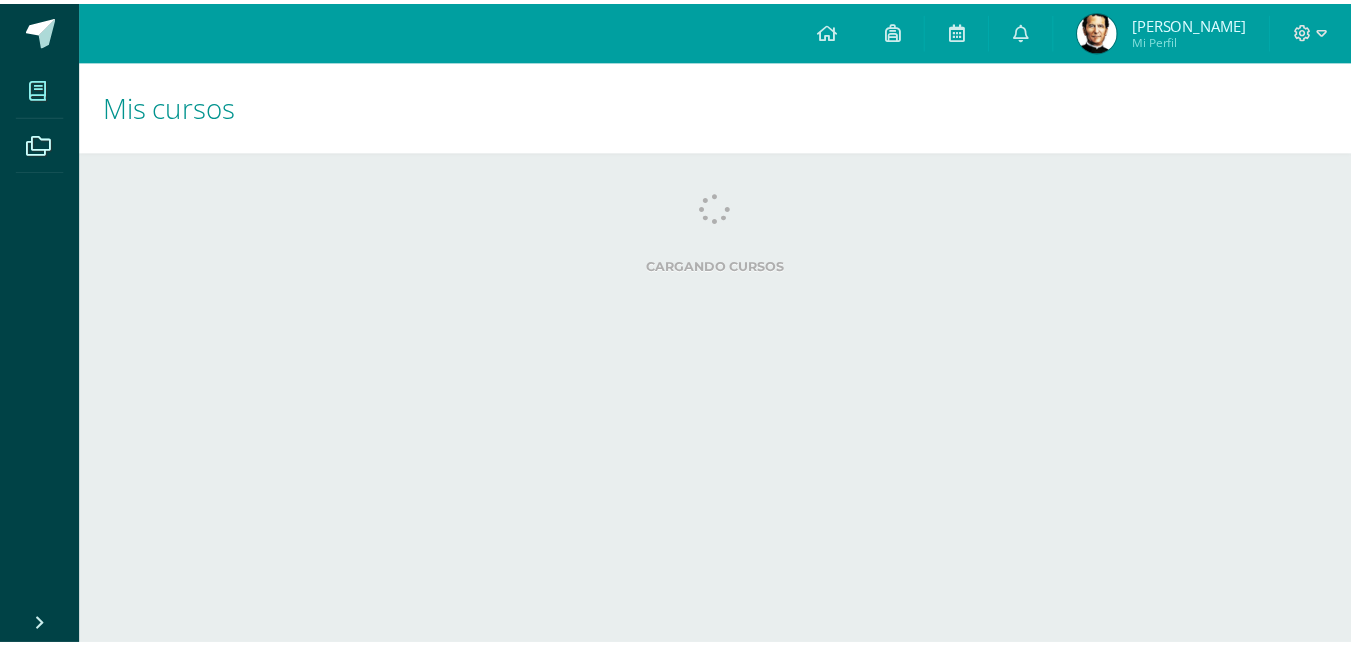 scroll, scrollTop: 0, scrollLeft: 0, axis: both 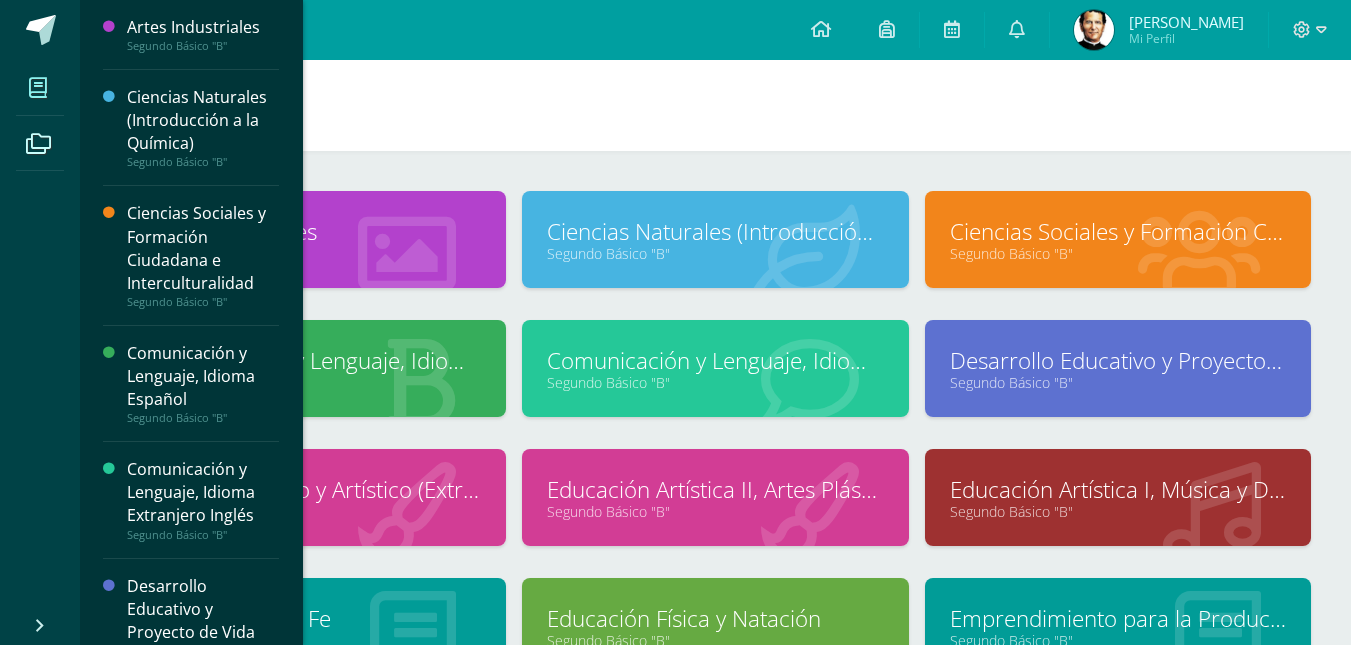 click on "Ciencias Naturales (Introducción a la Química)" at bounding box center [715, 231] 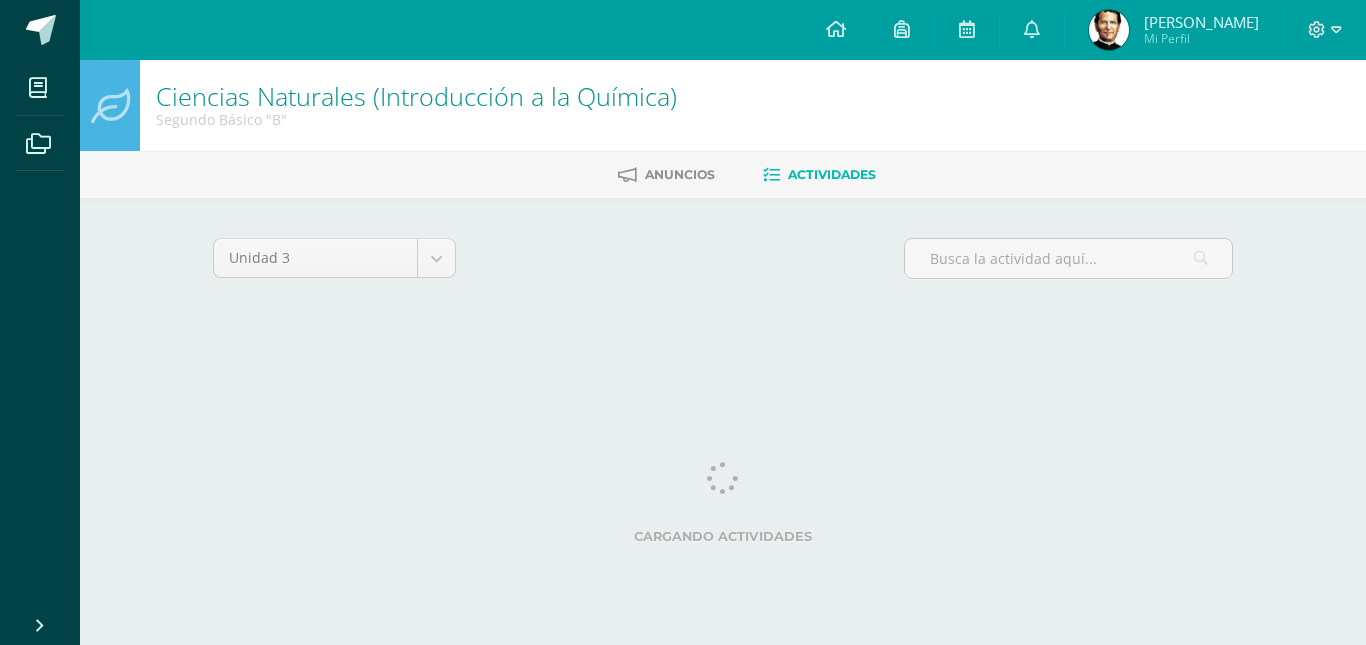 scroll, scrollTop: 0, scrollLeft: 0, axis: both 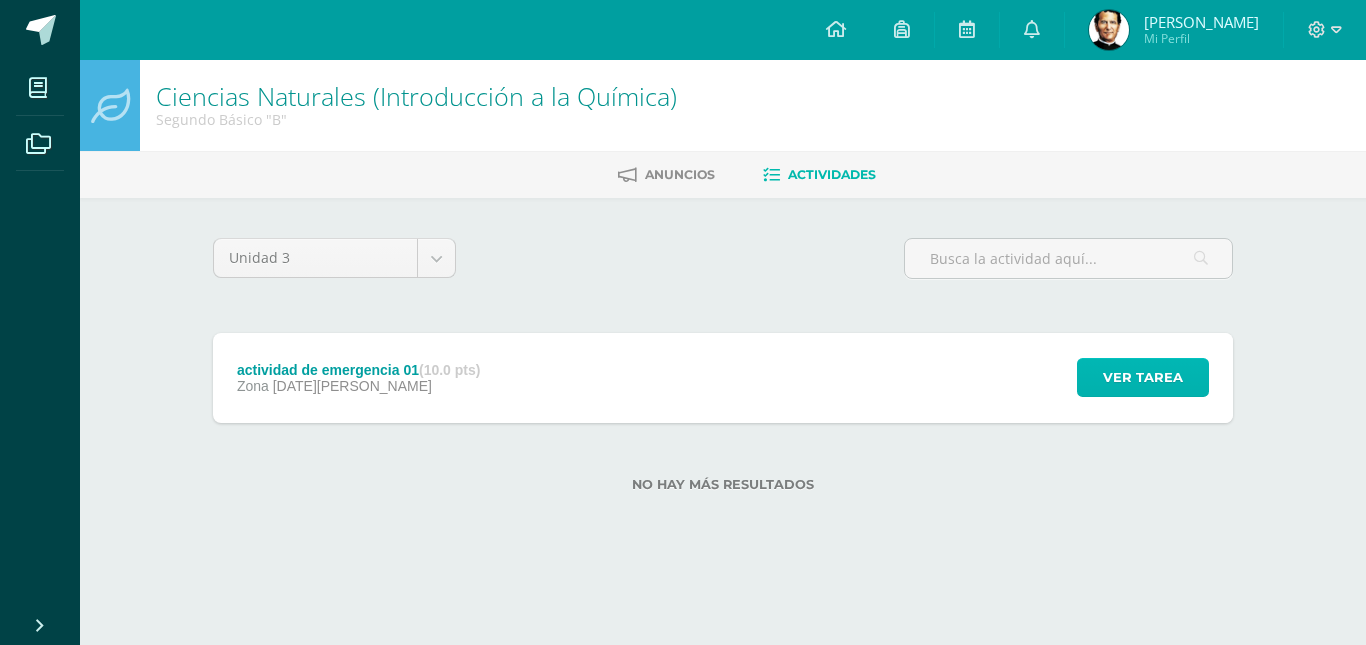 click on "Ver tarea" at bounding box center [1143, 377] 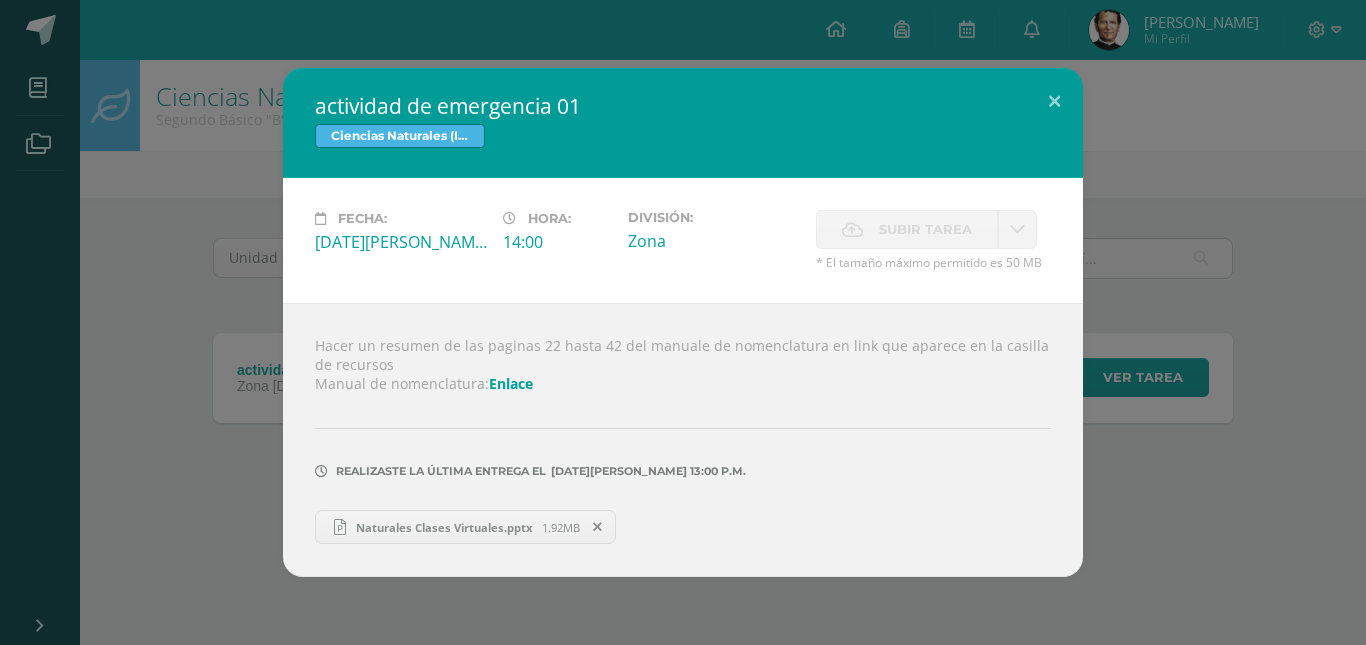 click on "Enlace" at bounding box center (511, 383) 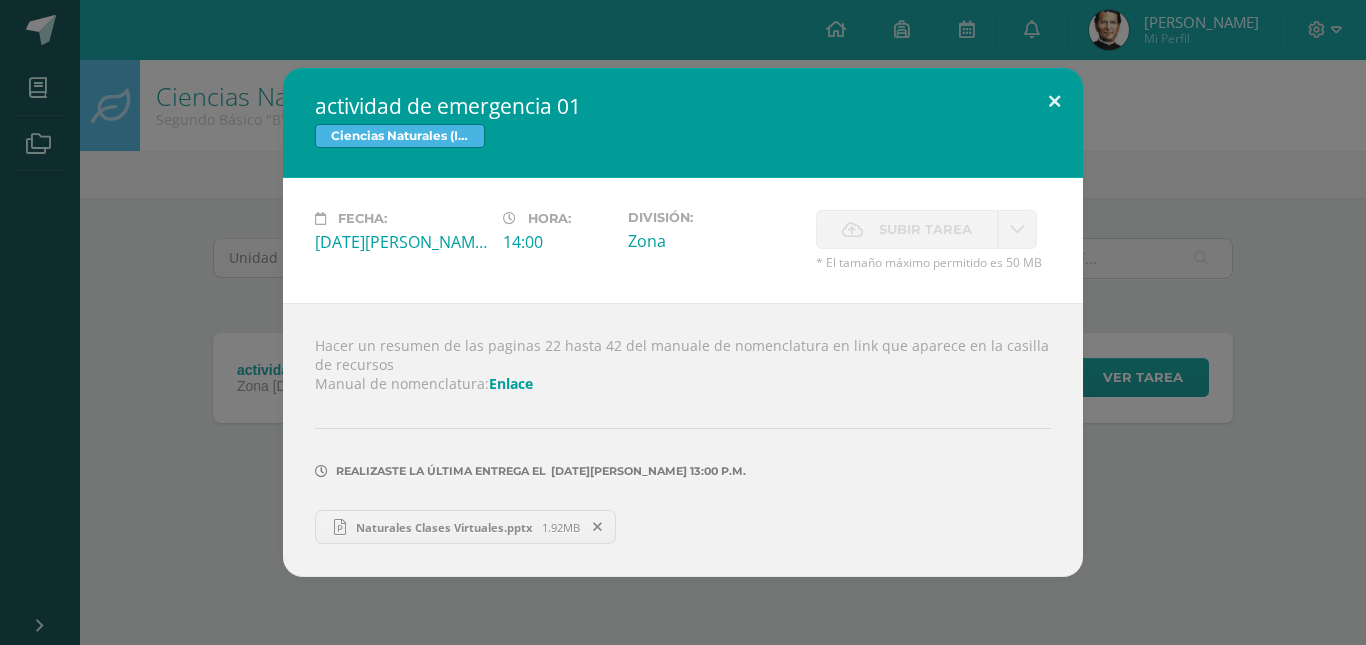 click at bounding box center (1054, 102) 